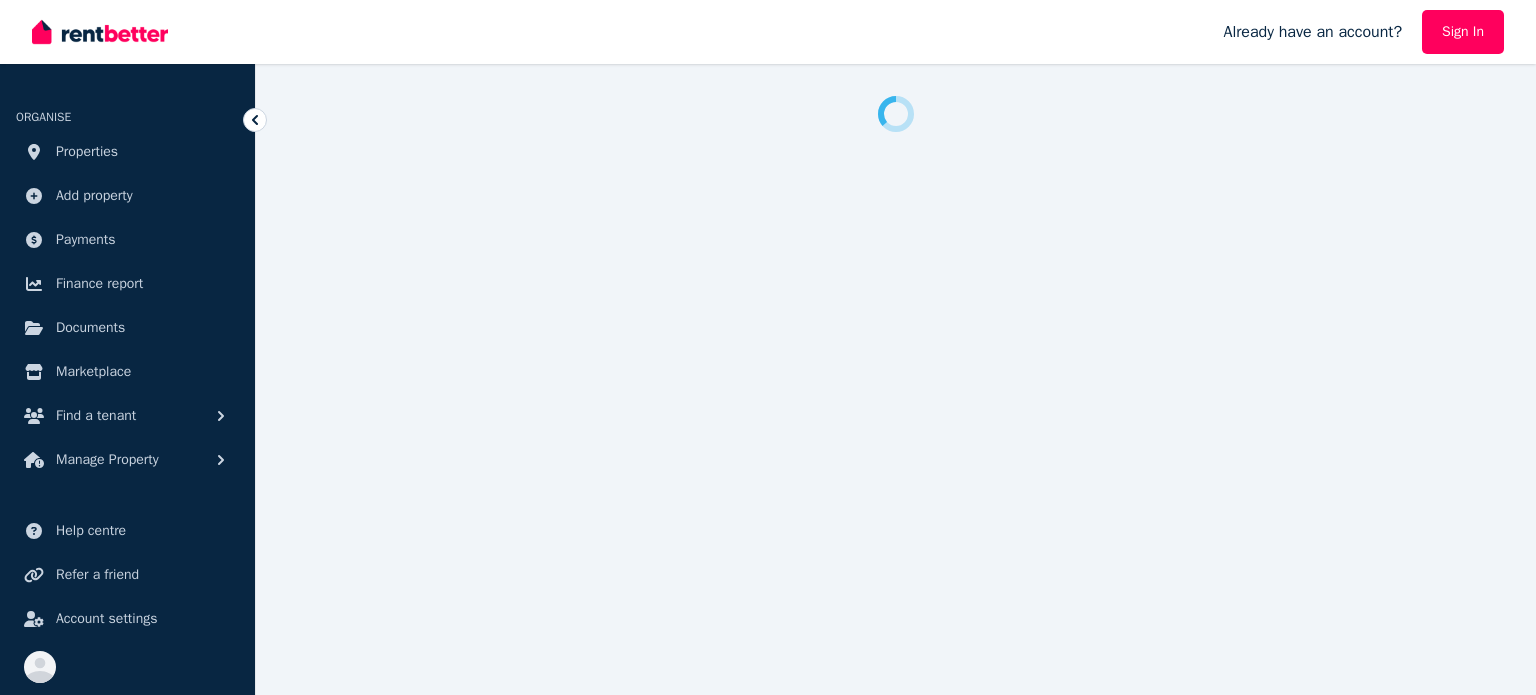 scroll, scrollTop: 0, scrollLeft: 0, axis: both 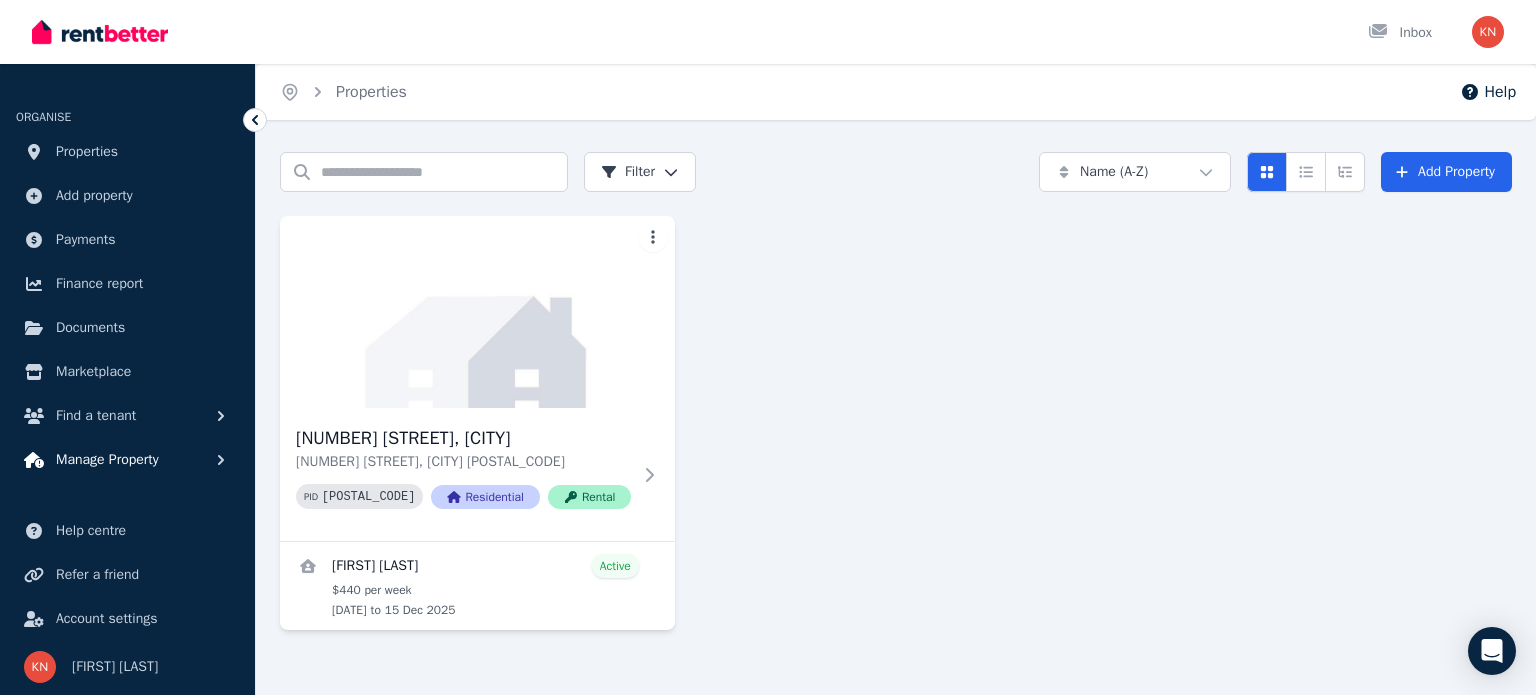 click on "Manage Property" at bounding box center (107, 460) 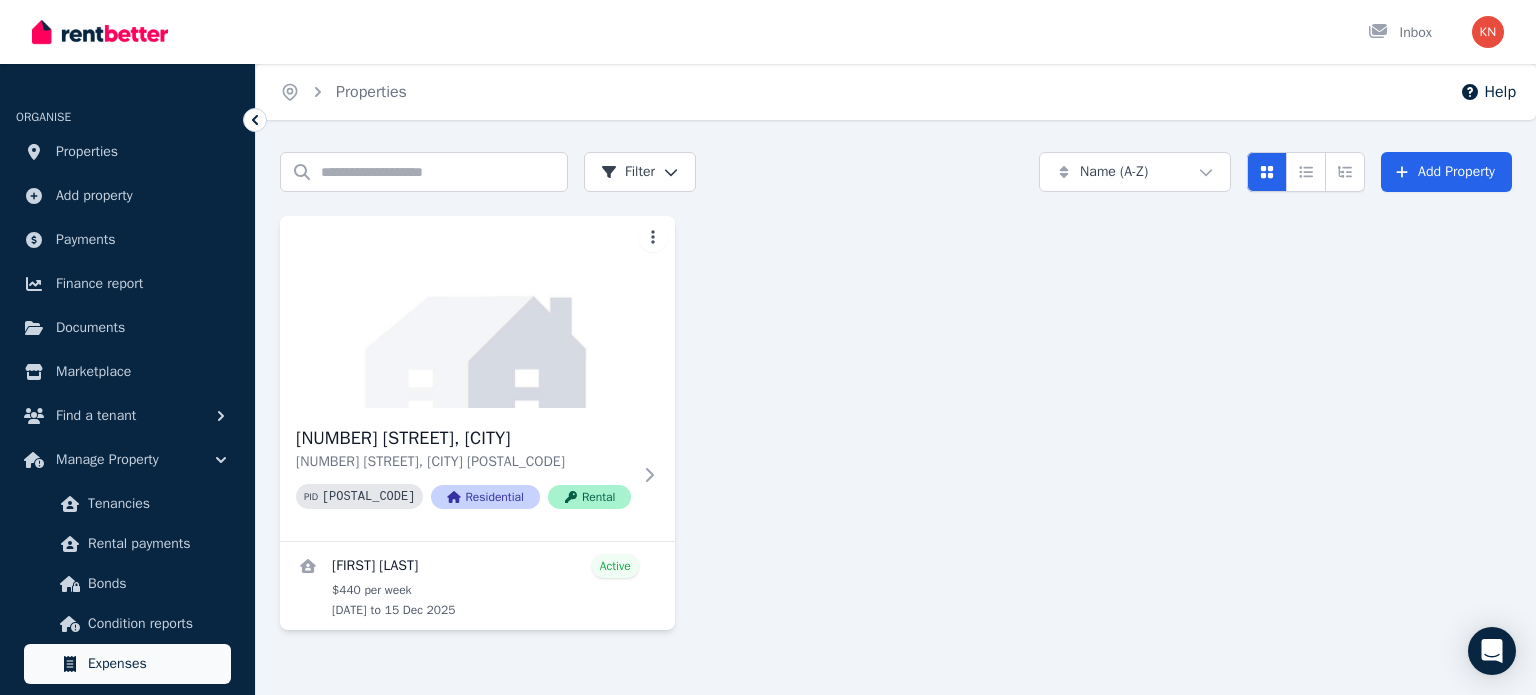 click on "Expenses" at bounding box center [155, 664] 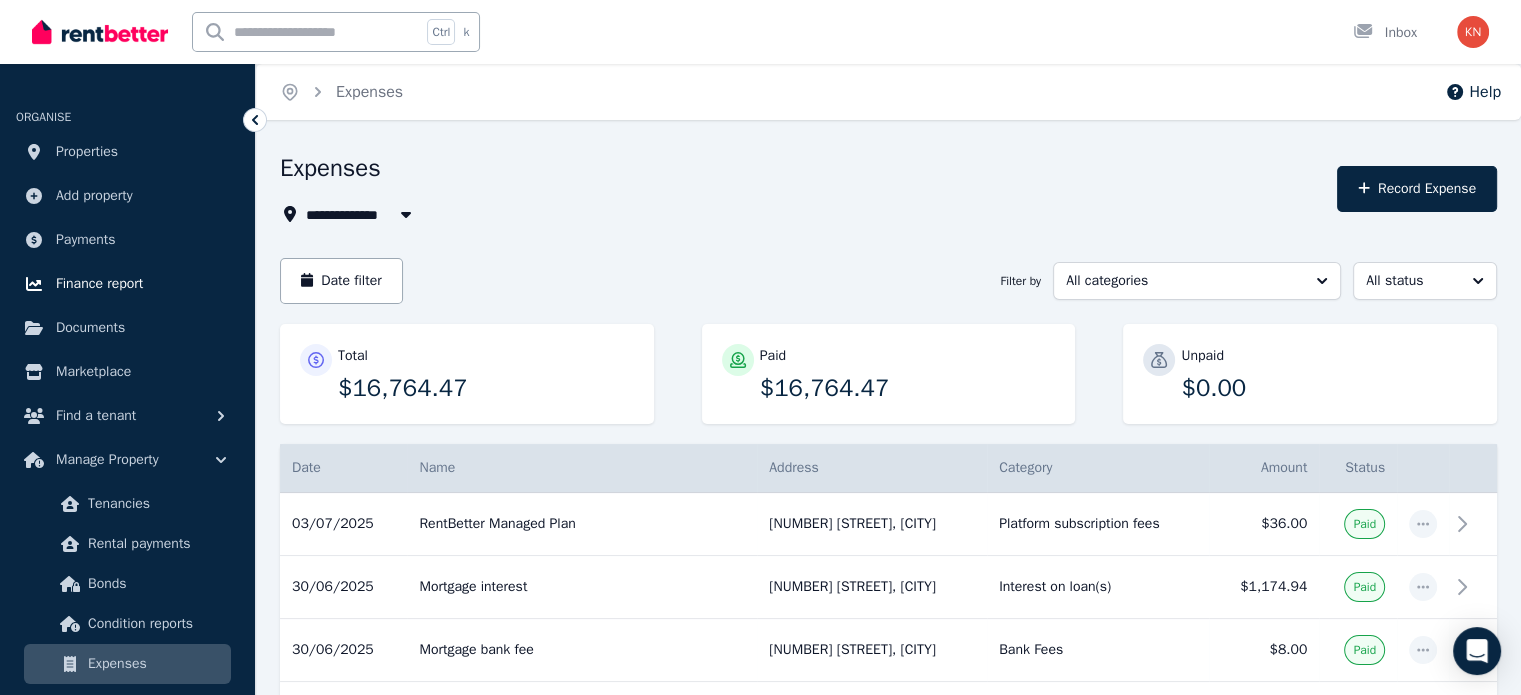 click on "Finance report" at bounding box center (99, 284) 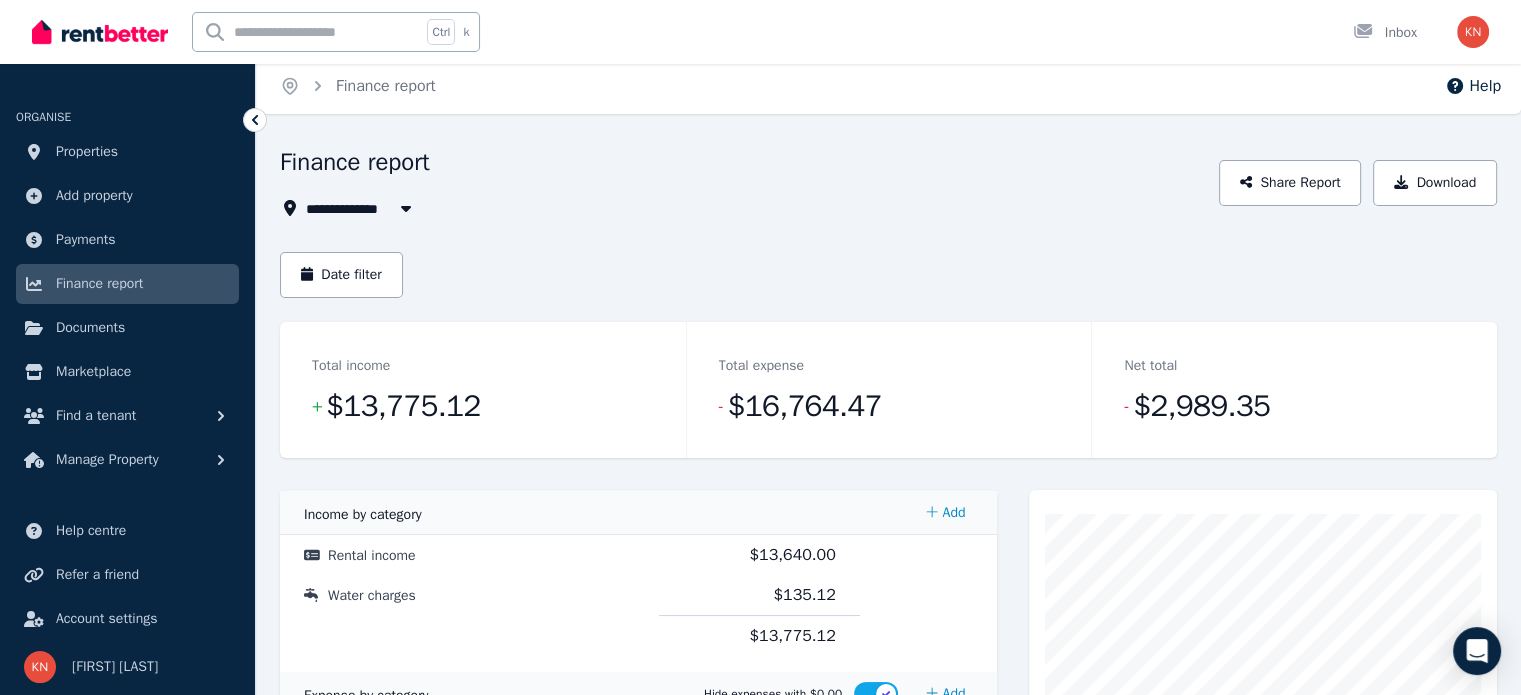 scroll, scrollTop: 0, scrollLeft: 0, axis: both 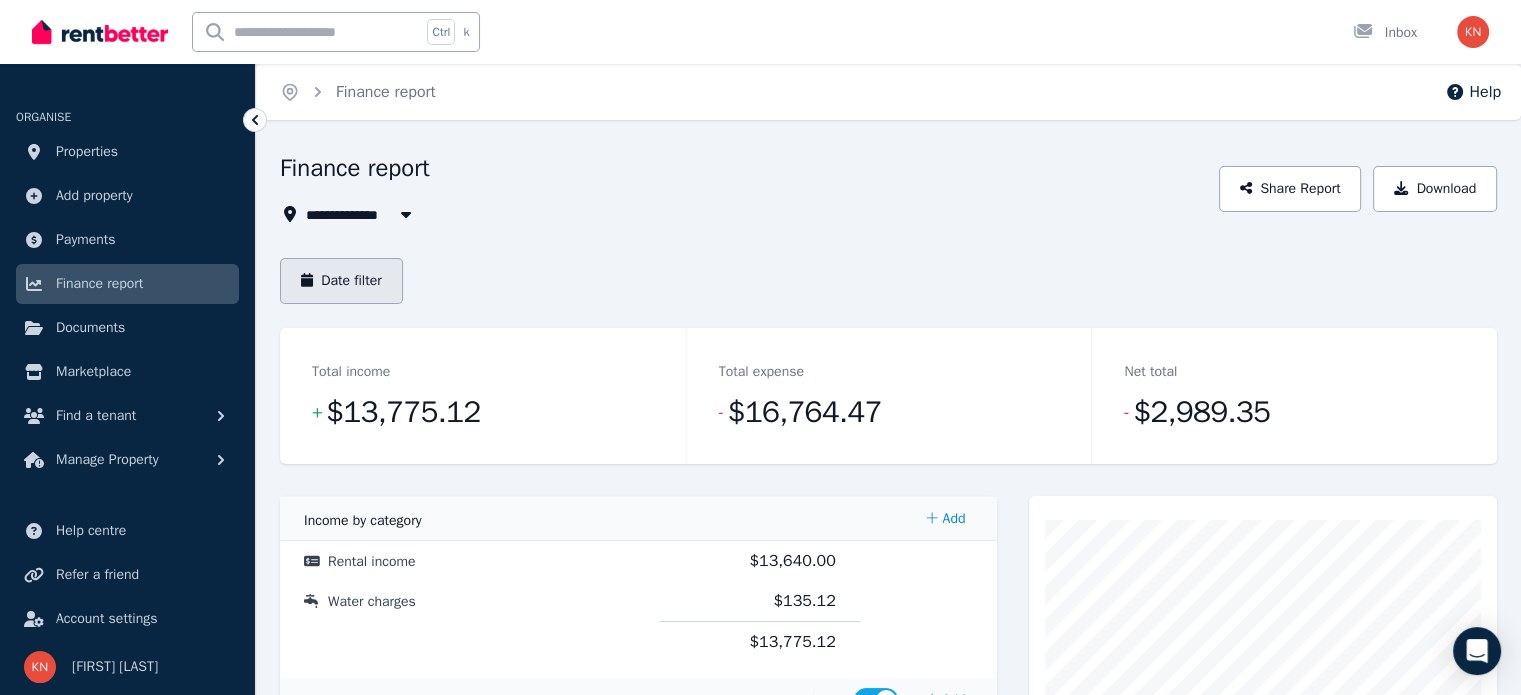 click on "Date filter" at bounding box center [341, 281] 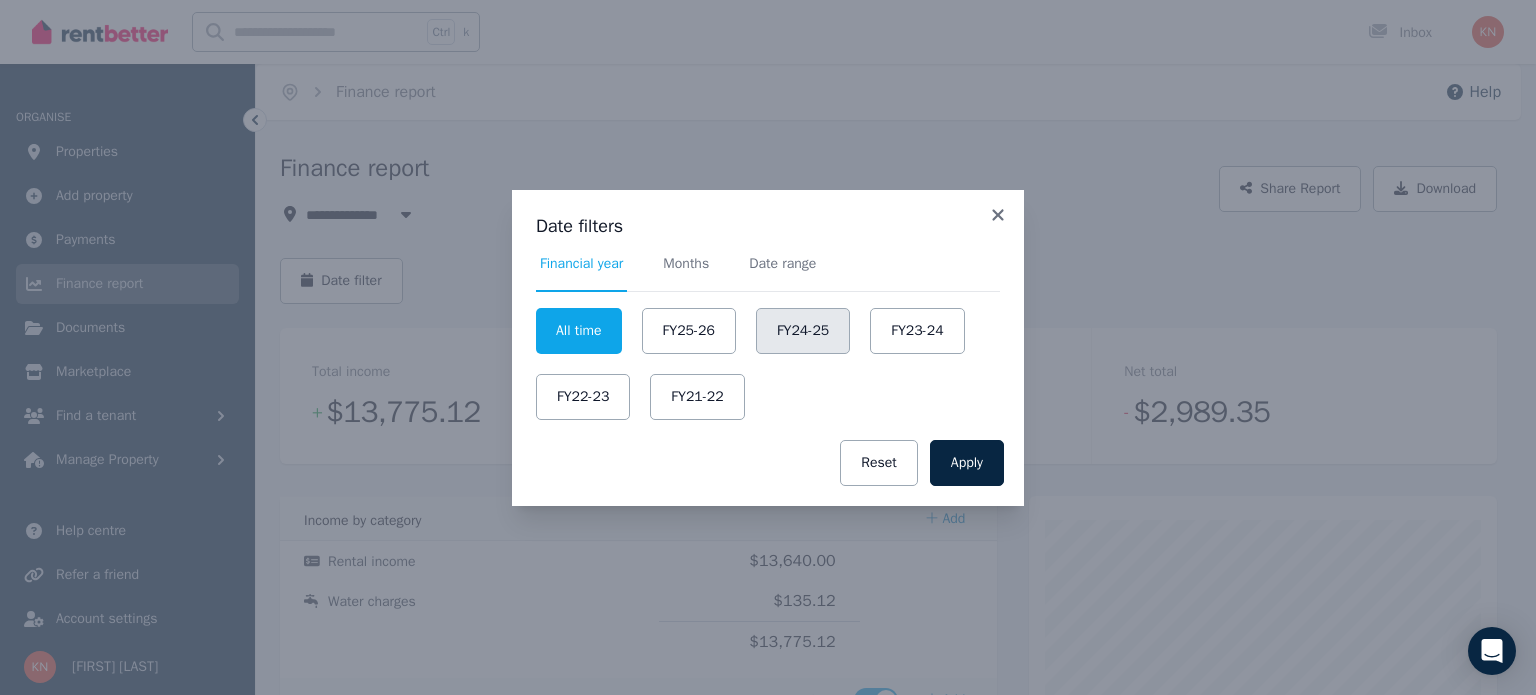 click on "FY24-25" at bounding box center (803, 331) 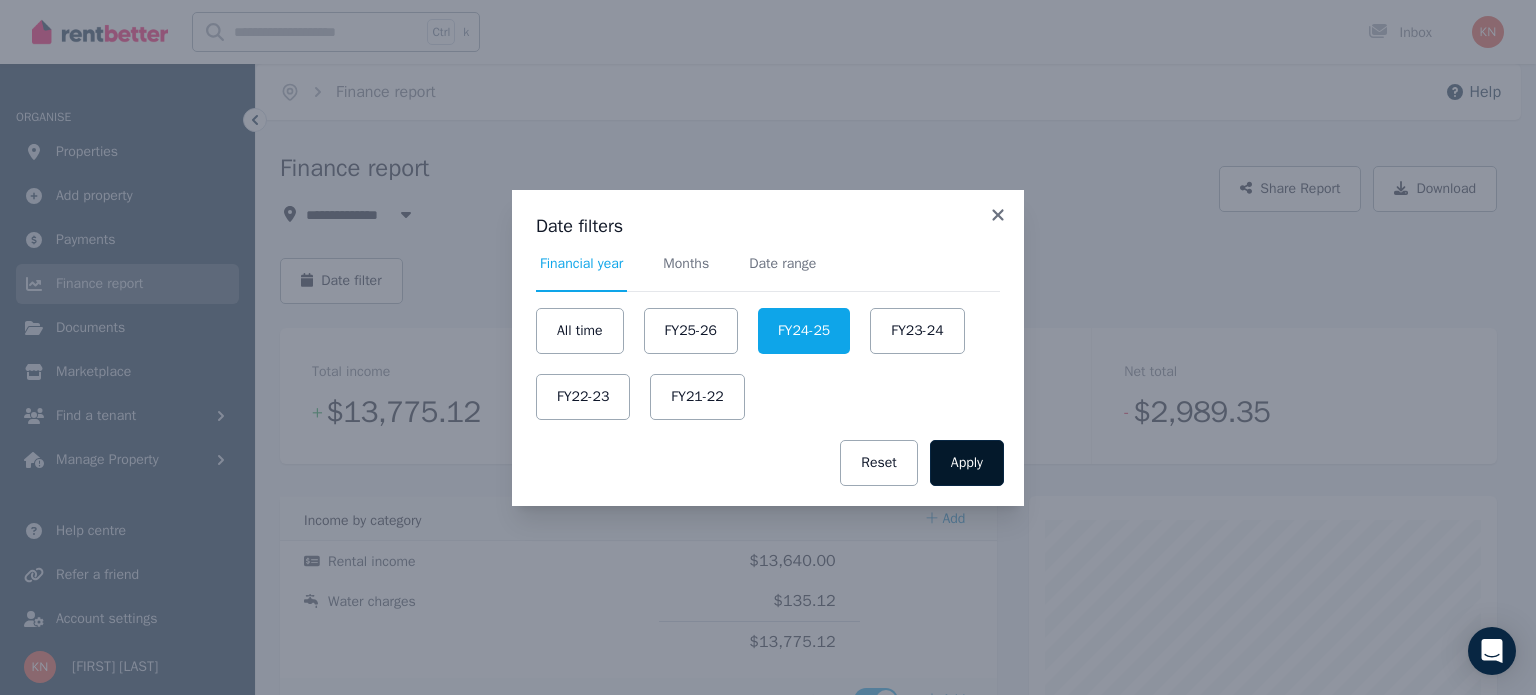 click on "Apply" at bounding box center (967, 463) 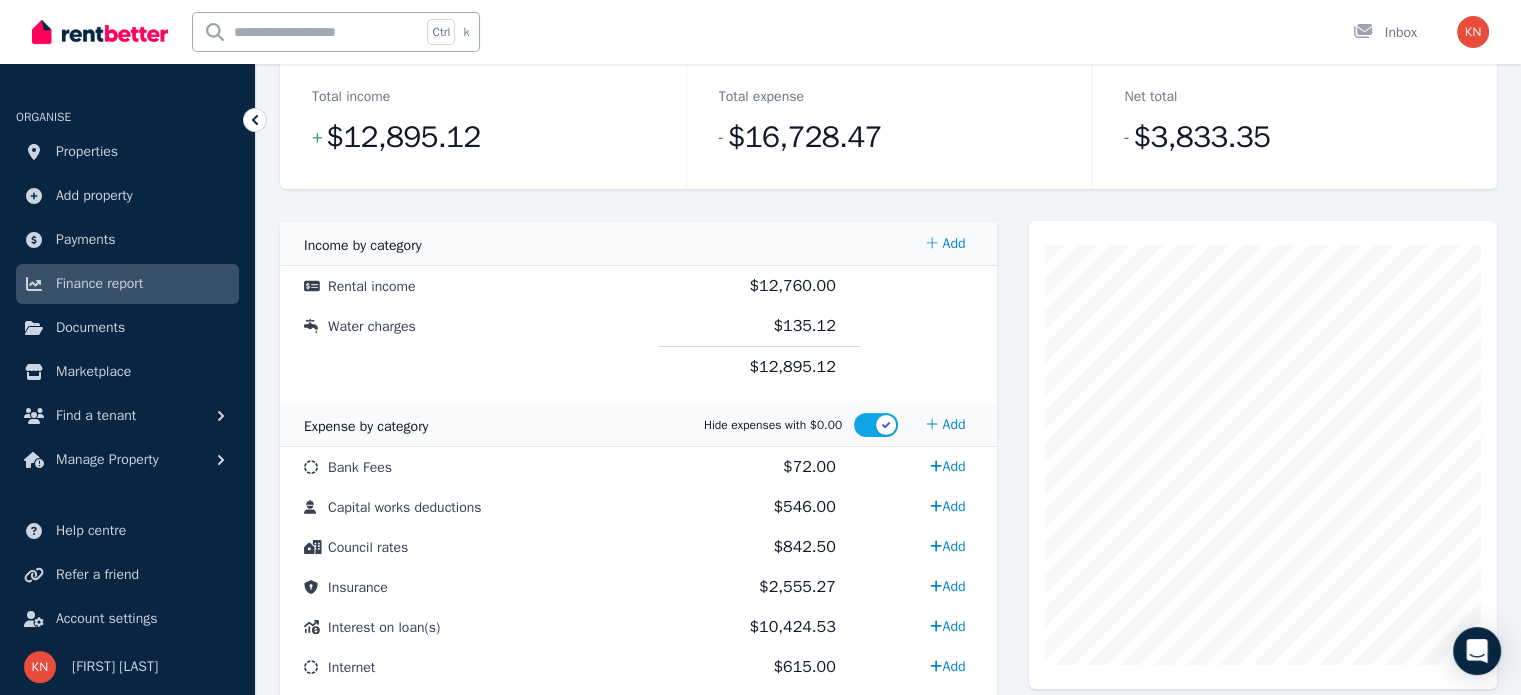 scroll, scrollTop: 0, scrollLeft: 0, axis: both 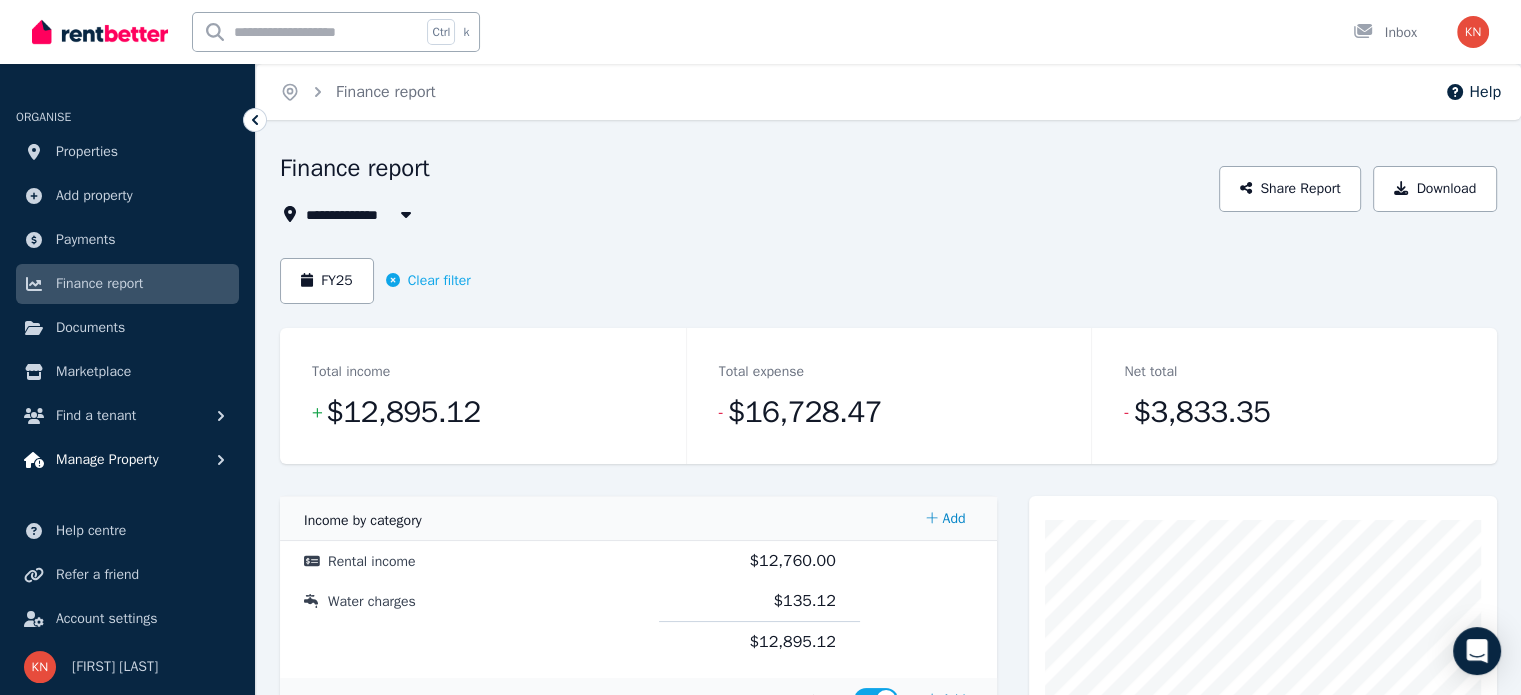 click on "Manage Property" at bounding box center [107, 460] 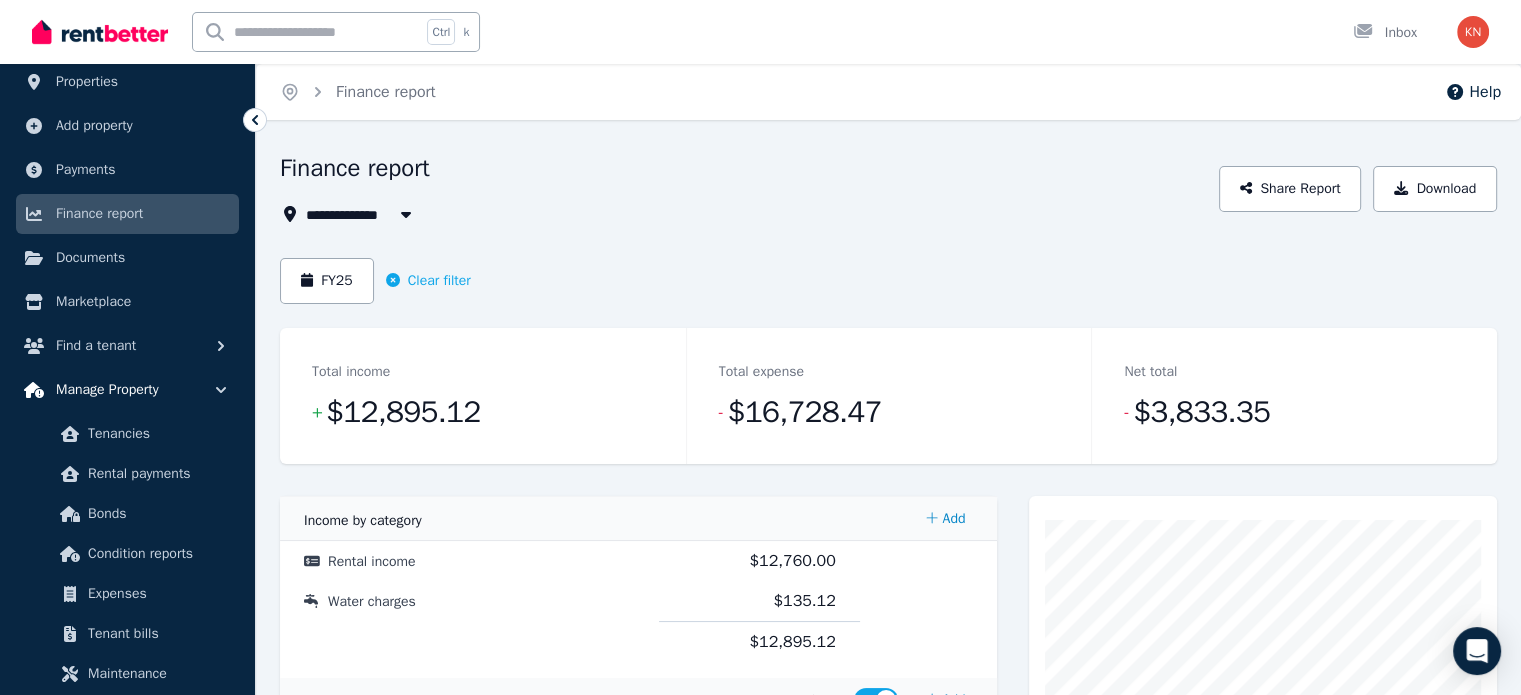 scroll, scrollTop: 100, scrollLeft: 0, axis: vertical 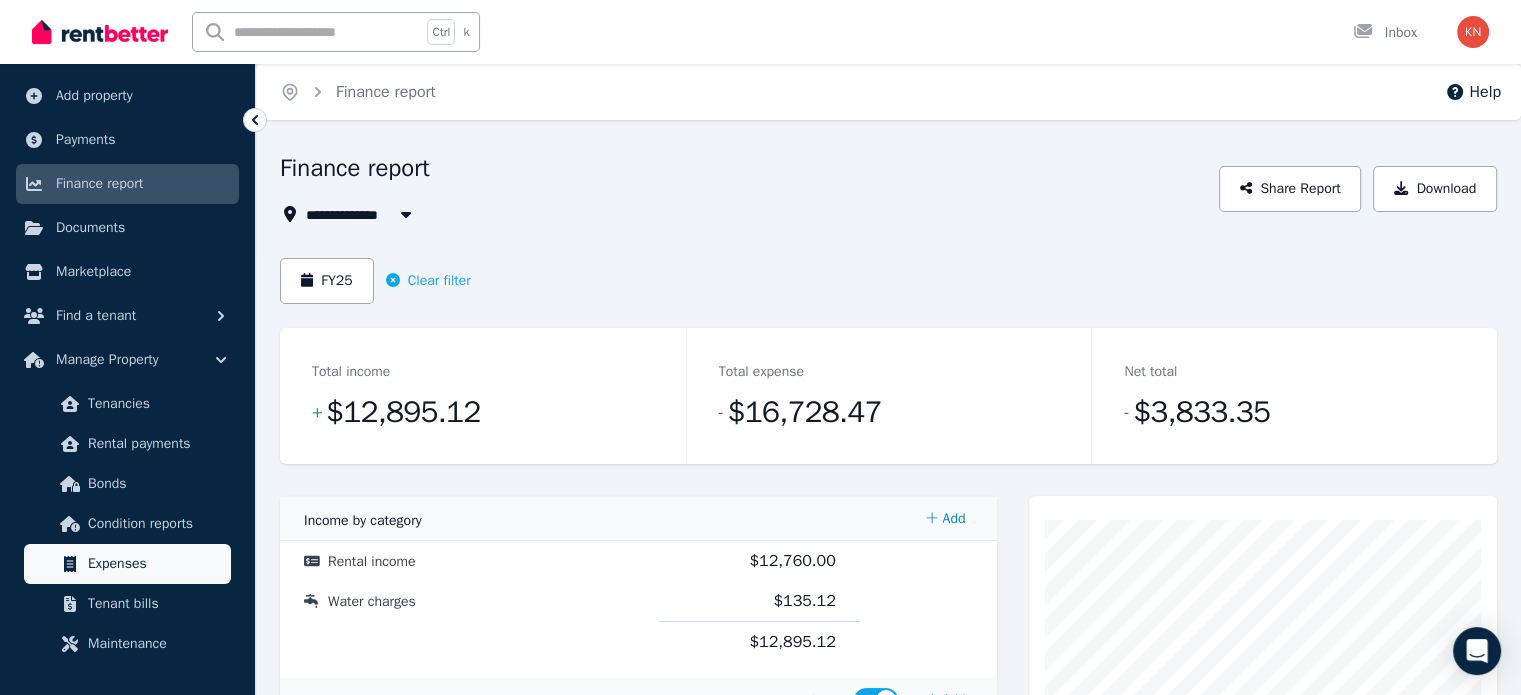 click on "Expenses" at bounding box center [155, 564] 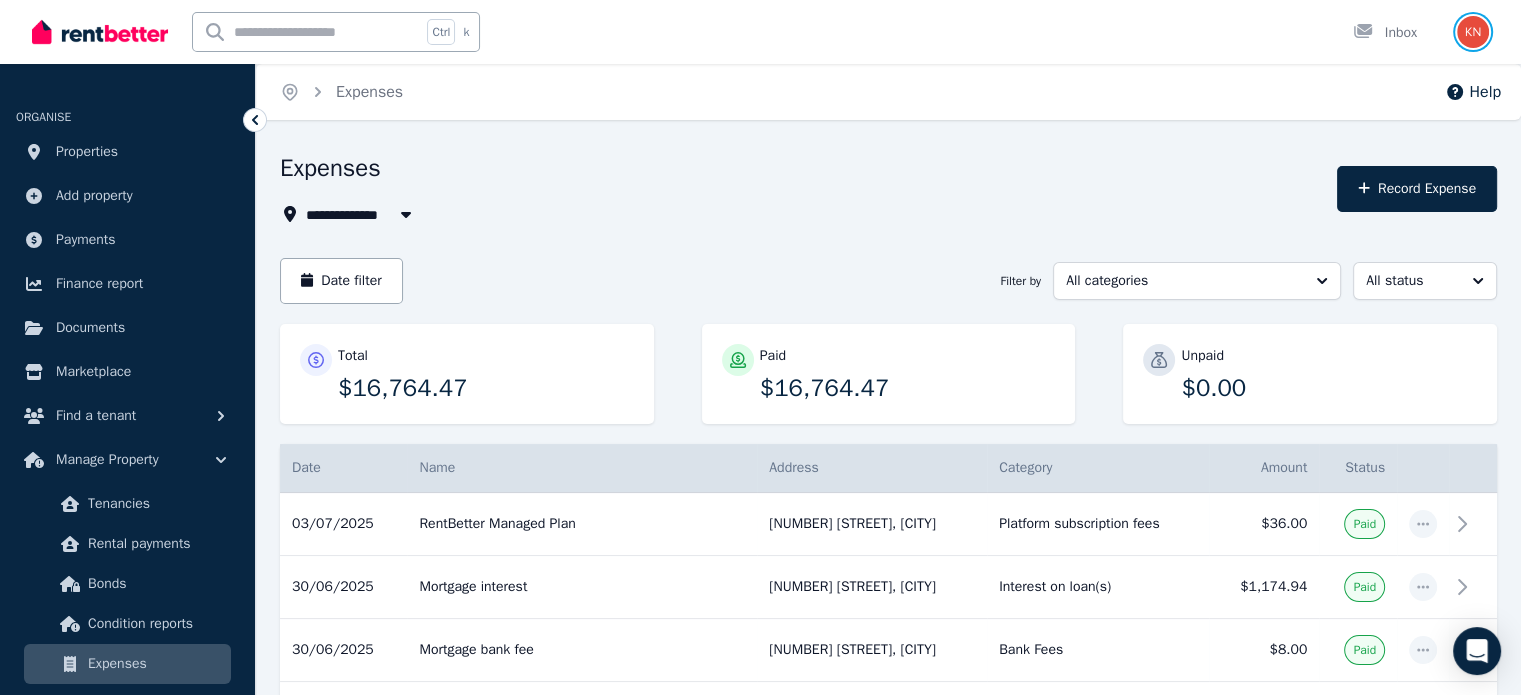 click at bounding box center (1473, 32) 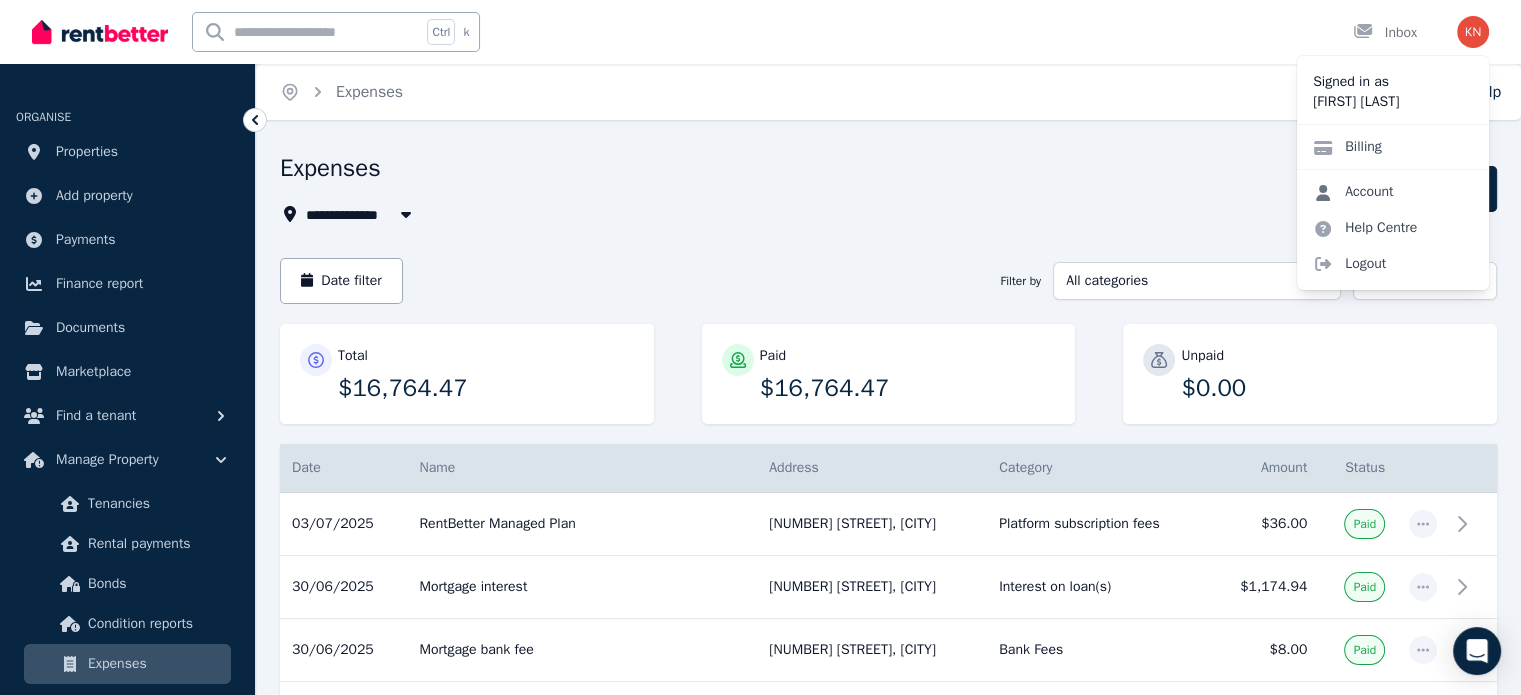 click on "Account" at bounding box center [1353, 192] 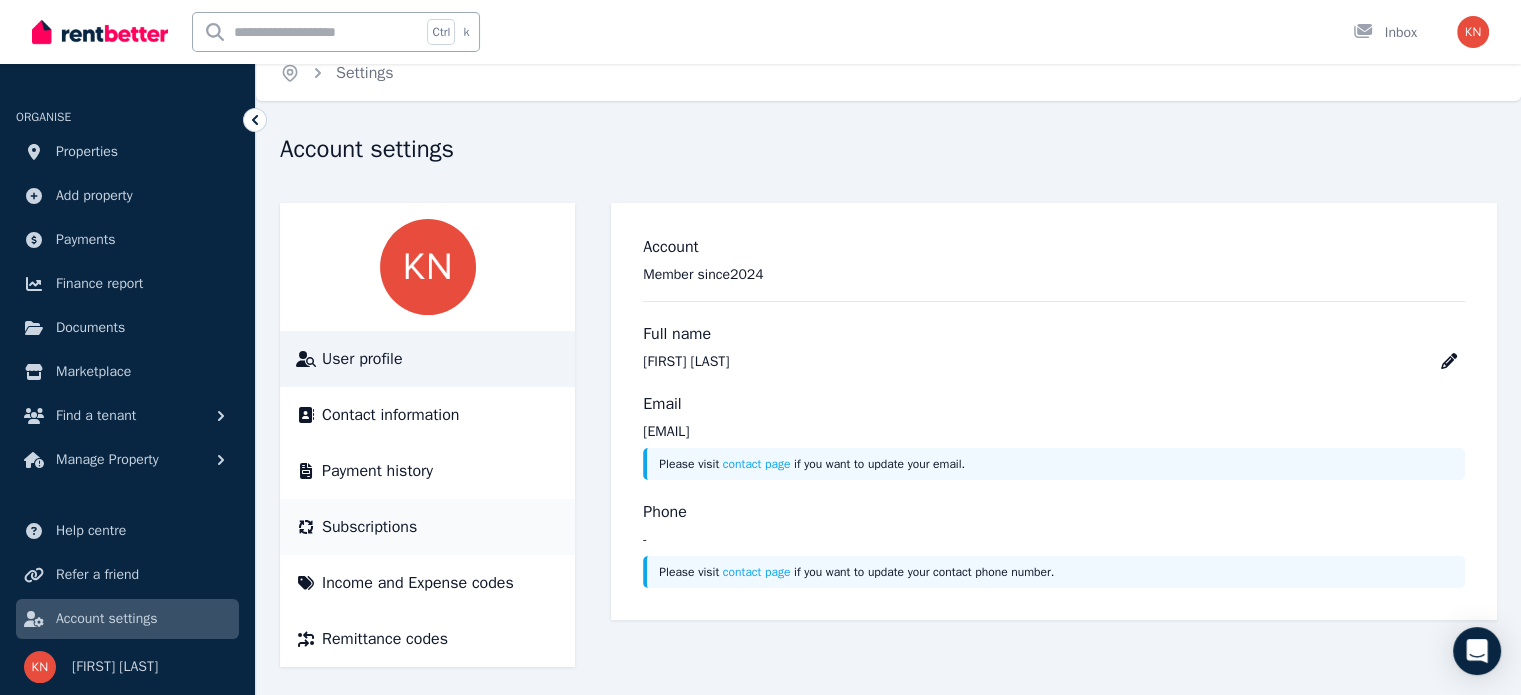 scroll, scrollTop: 27, scrollLeft: 0, axis: vertical 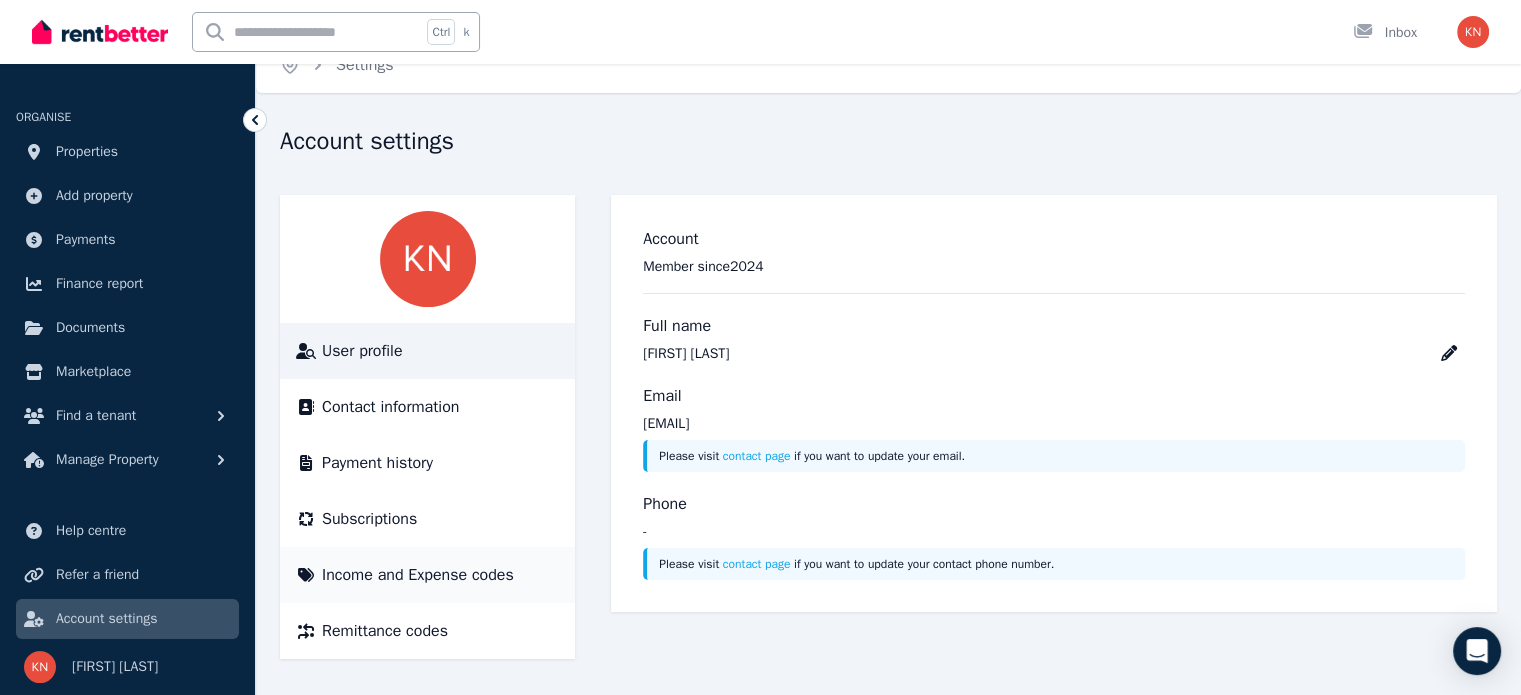 click on "Income and Expense codes" at bounding box center [418, 575] 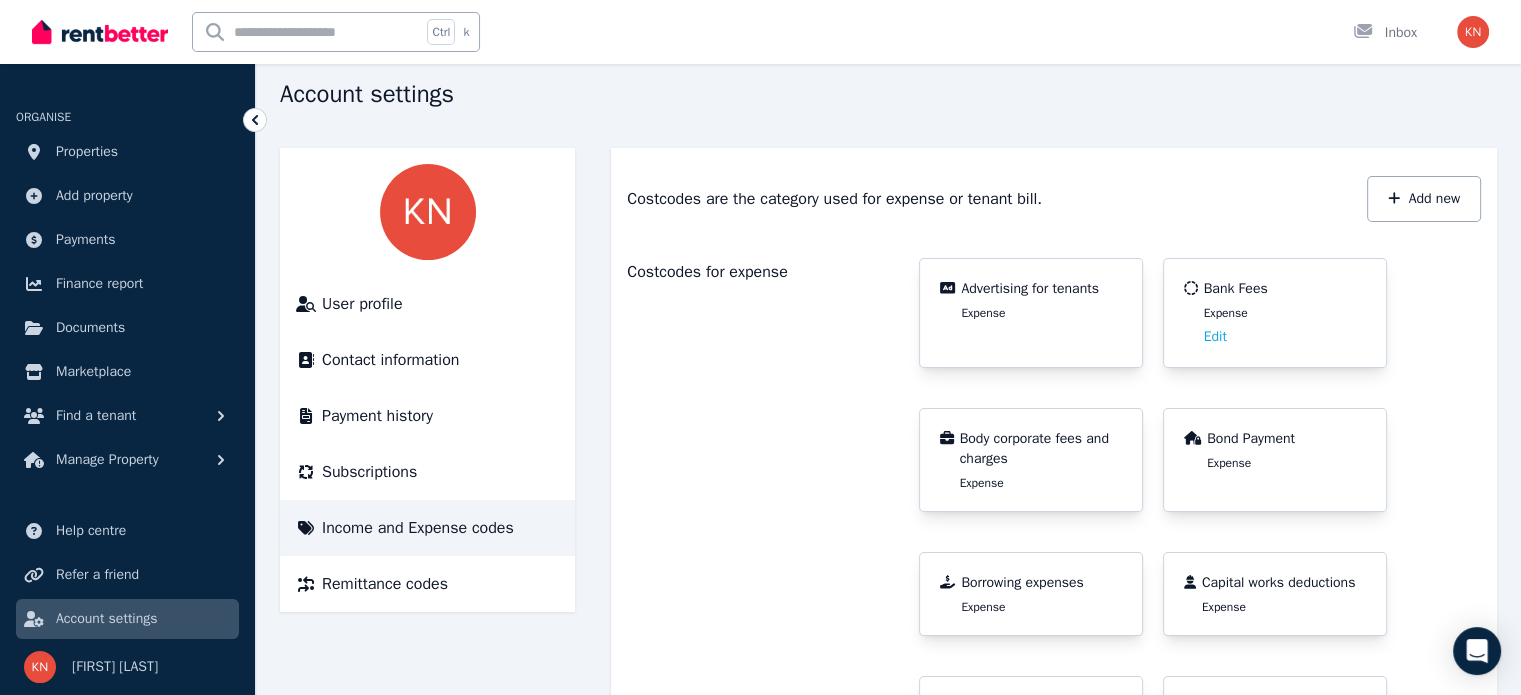 scroll, scrollTop: 100, scrollLeft: 0, axis: vertical 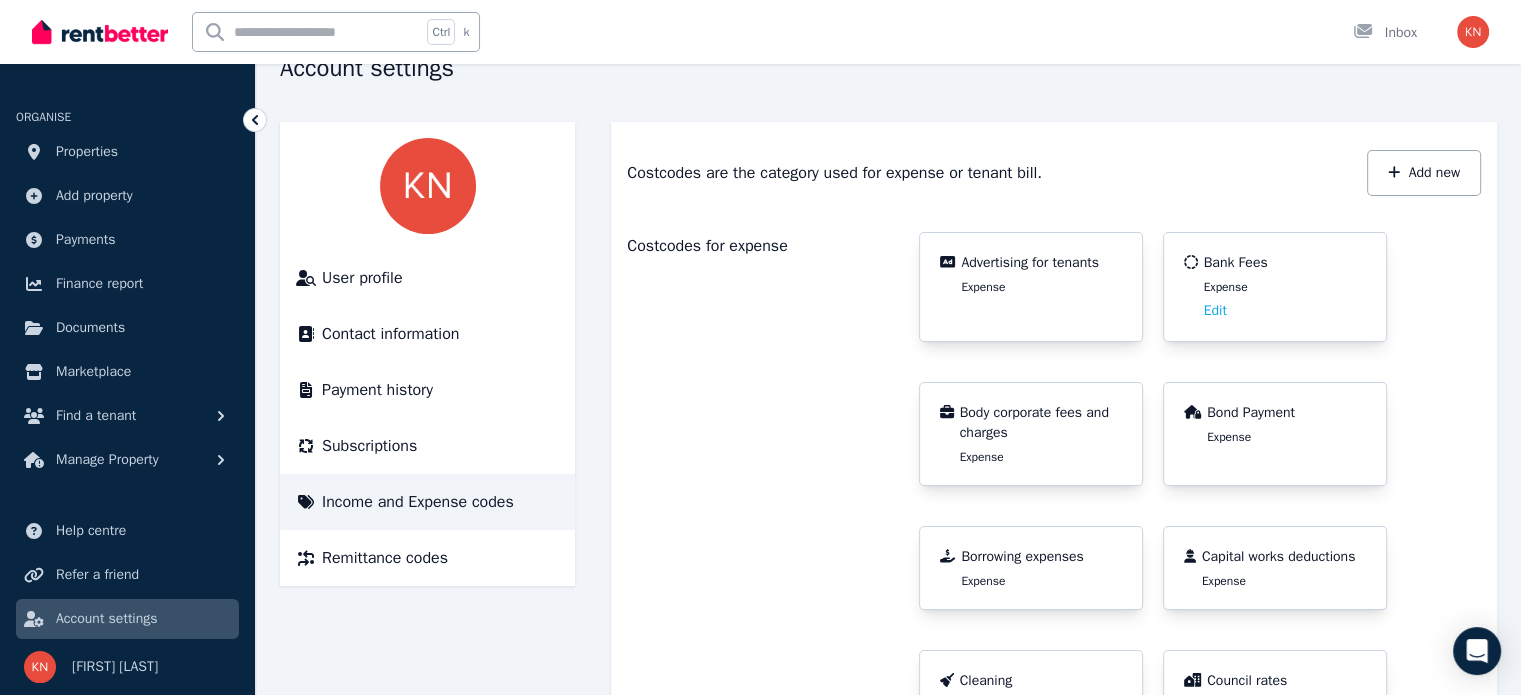 click on "Body corporate fees and charges" at bounding box center [1041, 423] 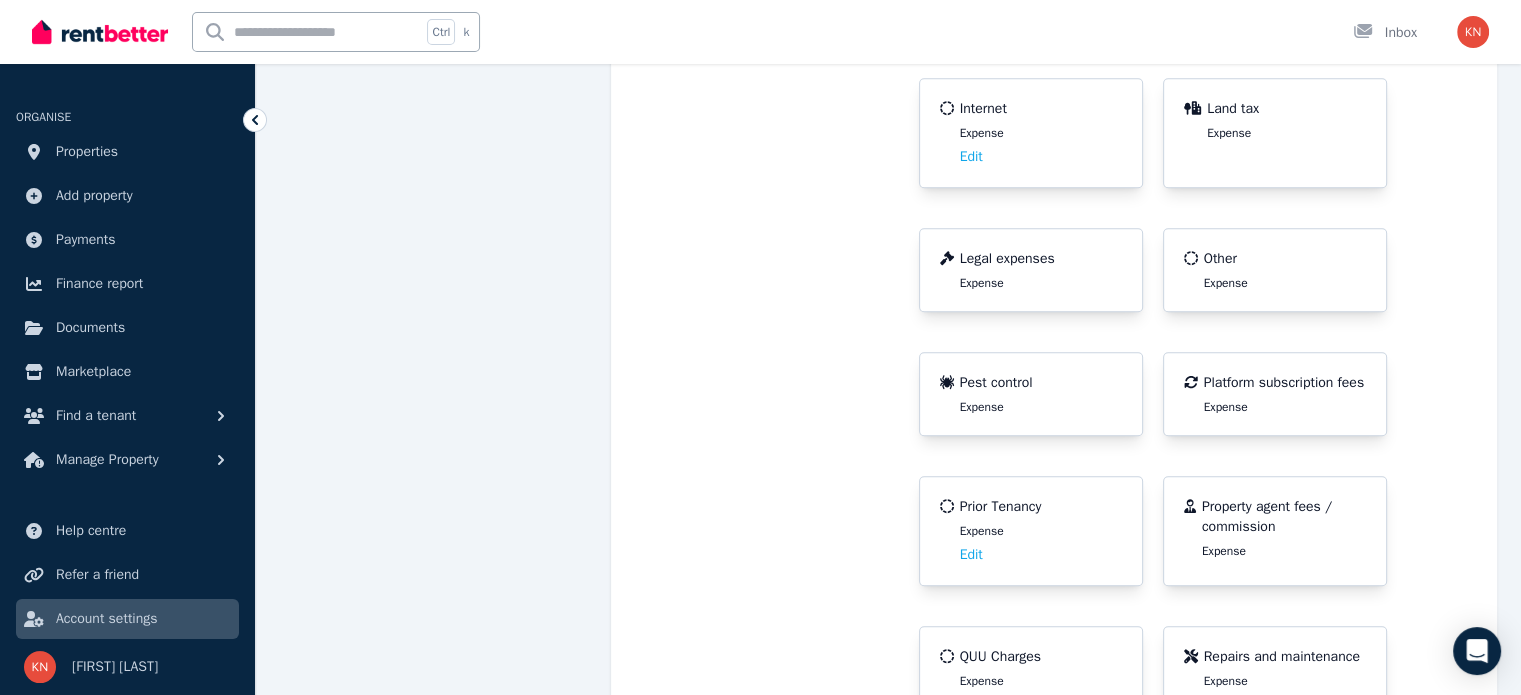 scroll, scrollTop: 1200, scrollLeft: 0, axis: vertical 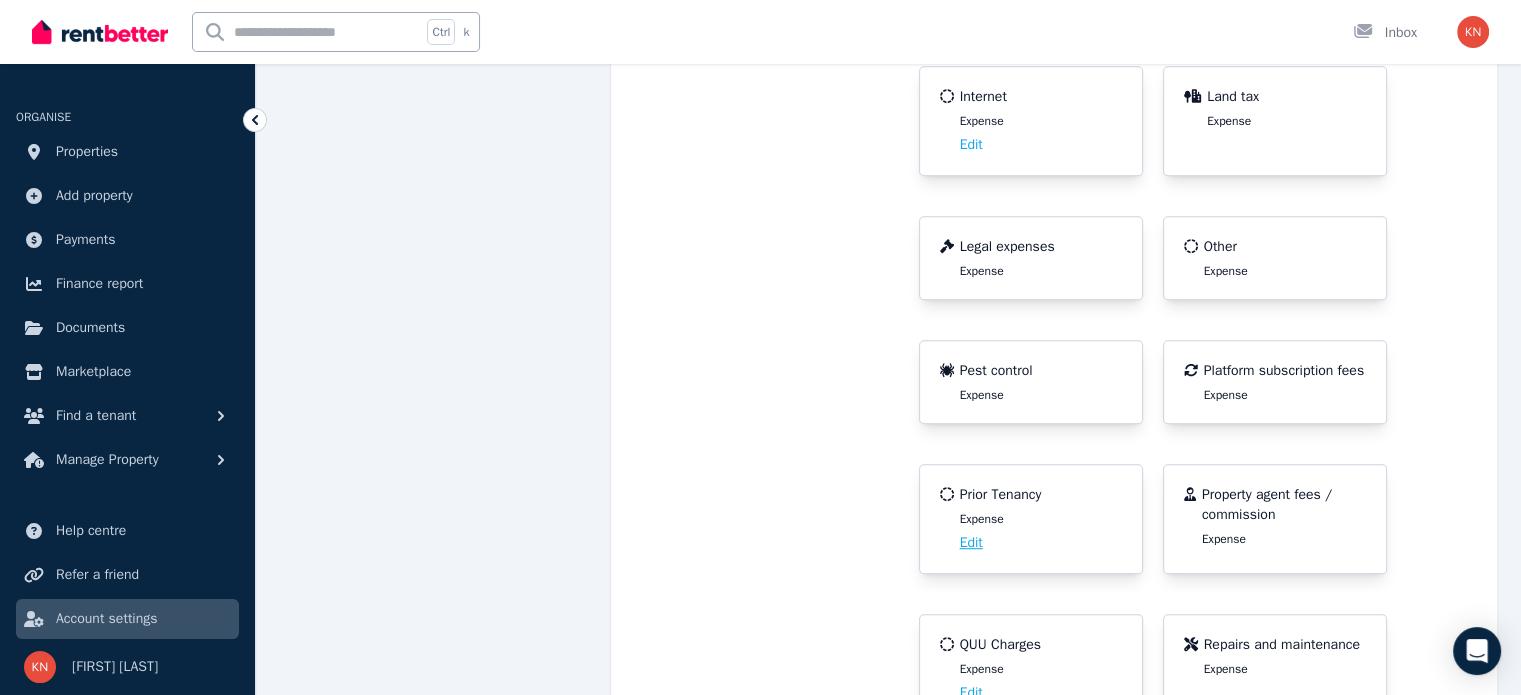 click on "Edit" at bounding box center (971, 543) 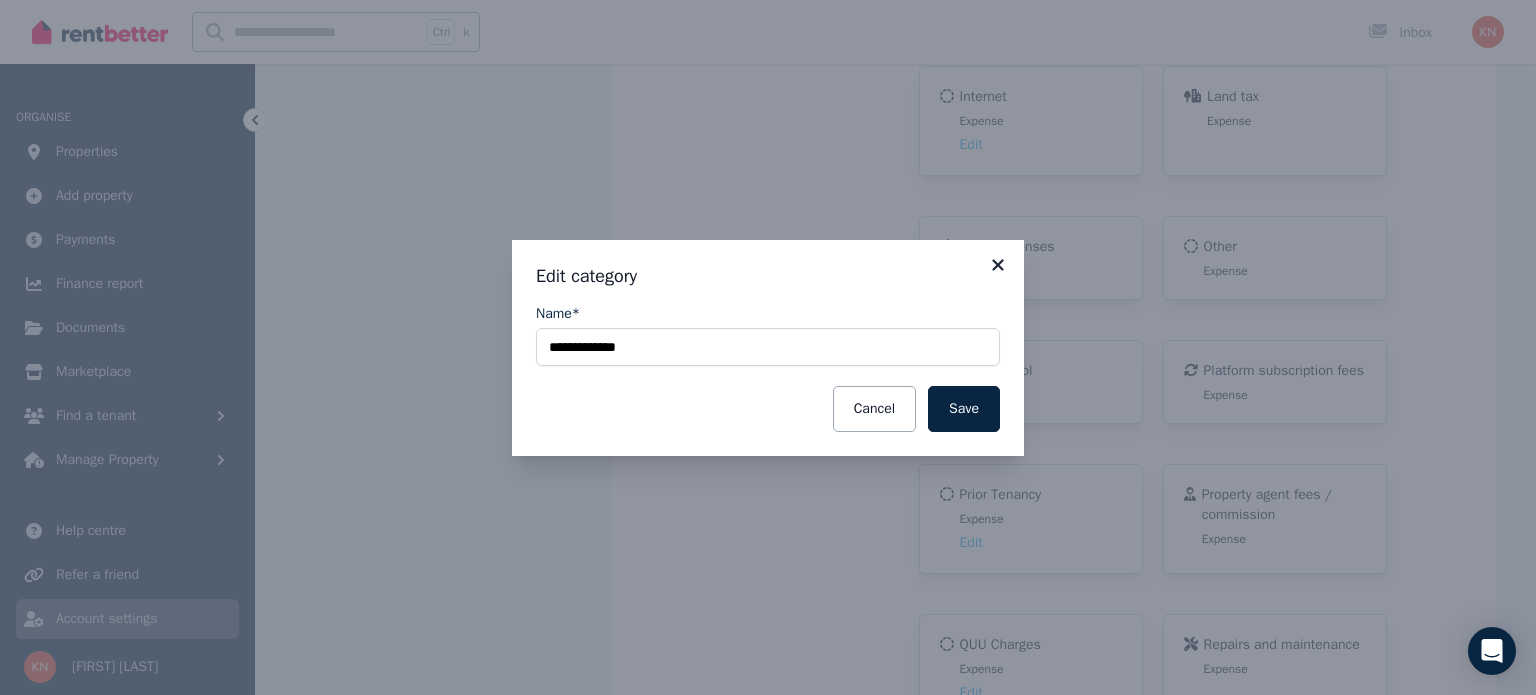 click 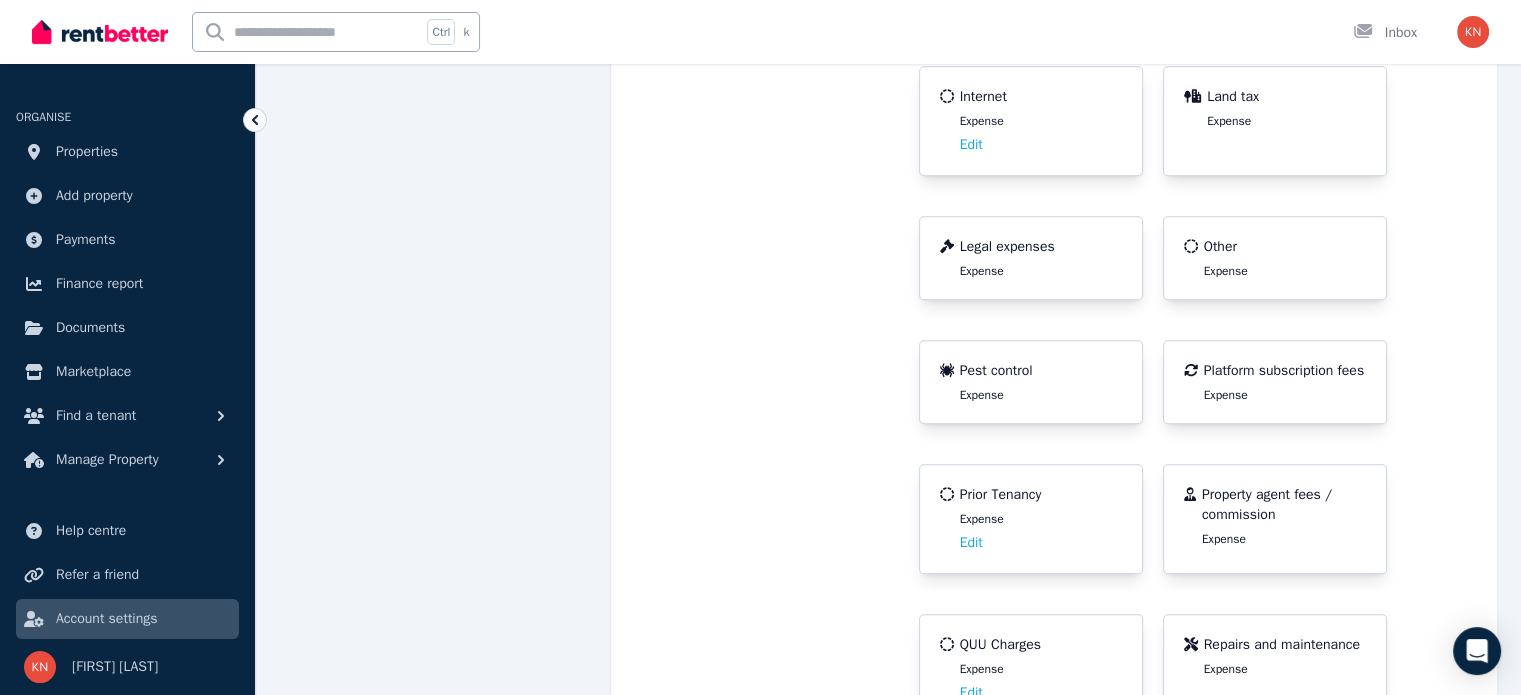 click on "Prior Tenancy Expense Edit" at bounding box center (1031, 519) 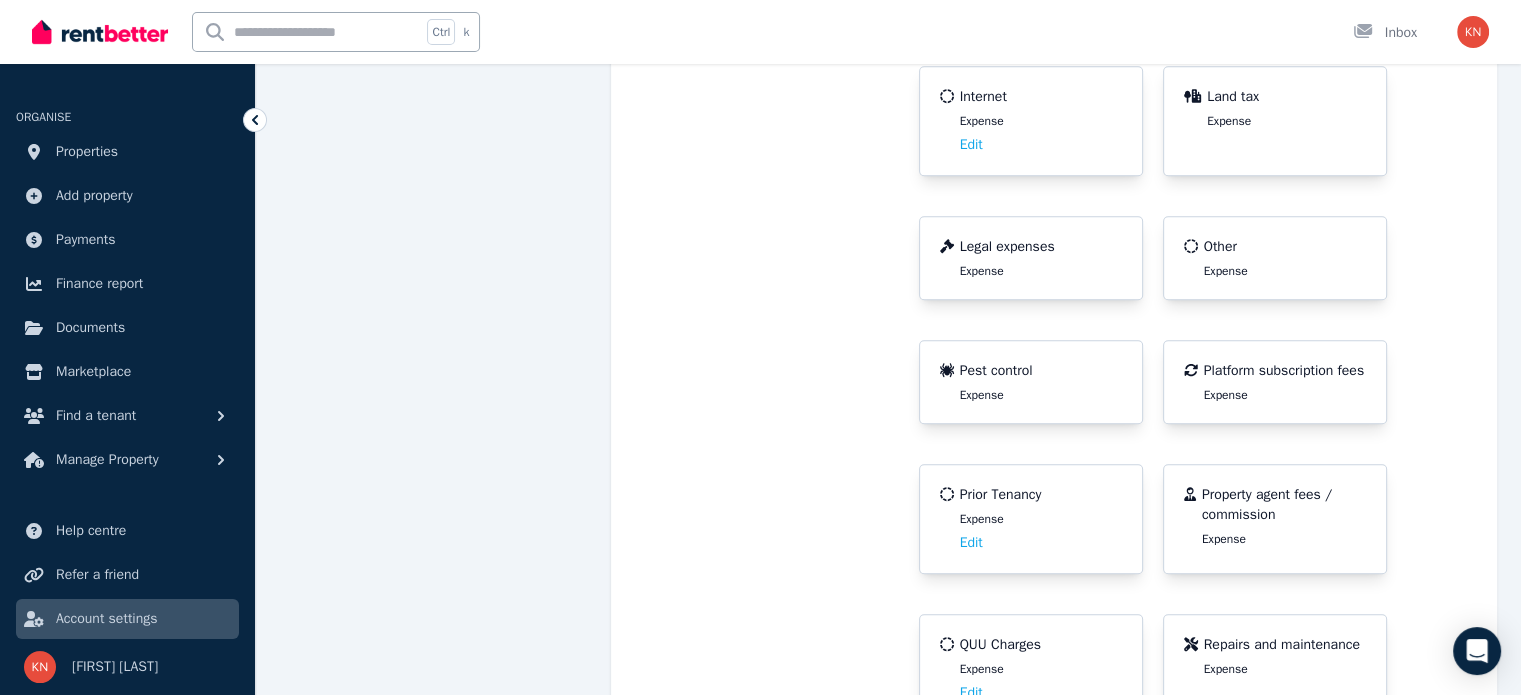 drag, startPoint x: 953, startPoint y: 527, endPoint x: 903, endPoint y: 542, distance: 52.201534 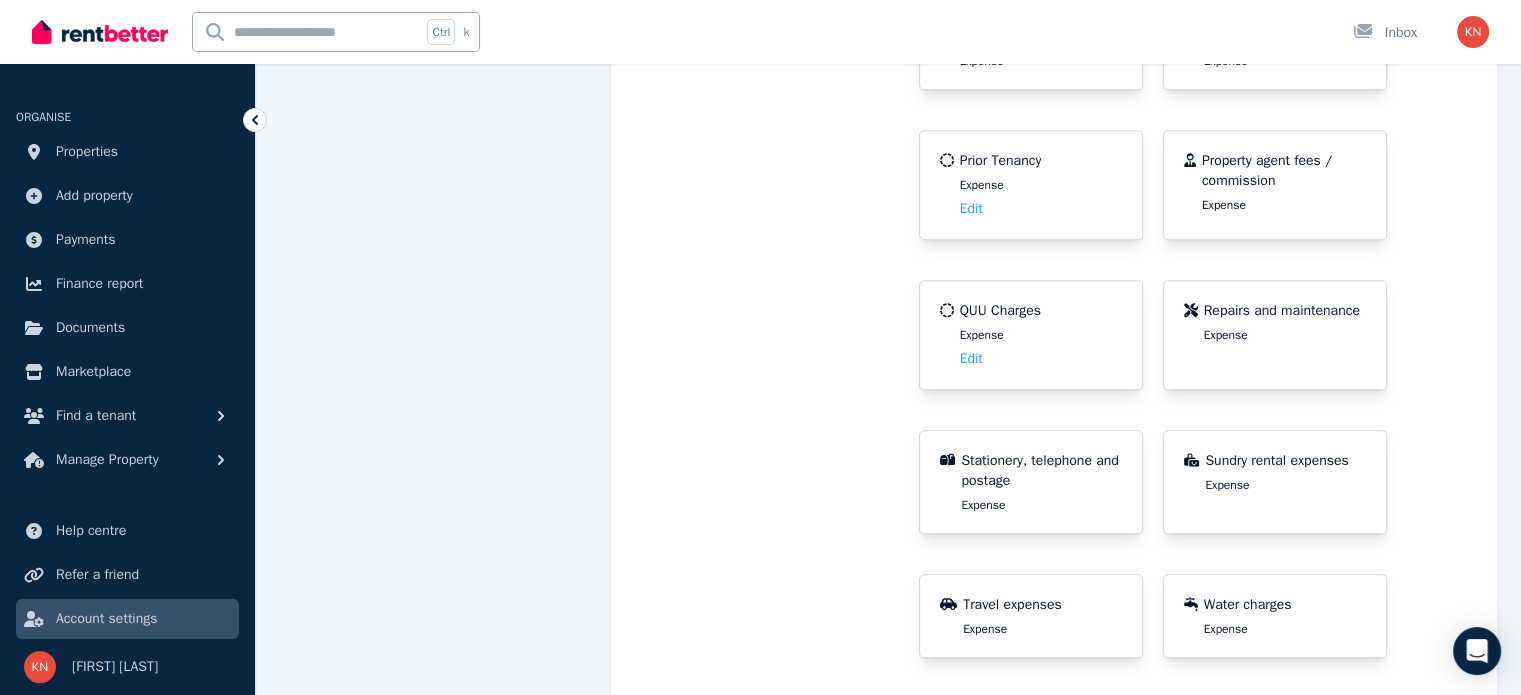 scroll, scrollTop: 1500, scrollLeft: 0, axis: vertical 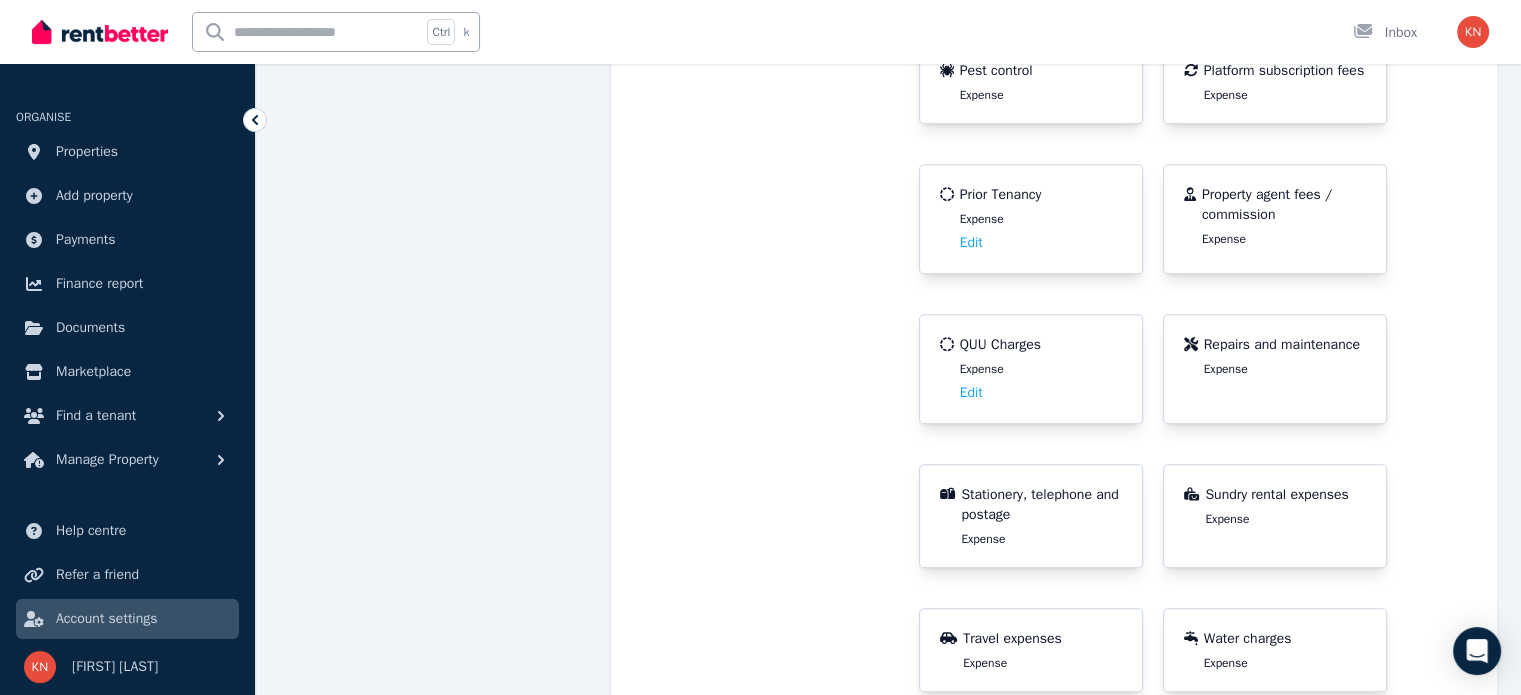 click on "[COMPANY] Charges Expense Edit" at bounding box center [1031, 369] 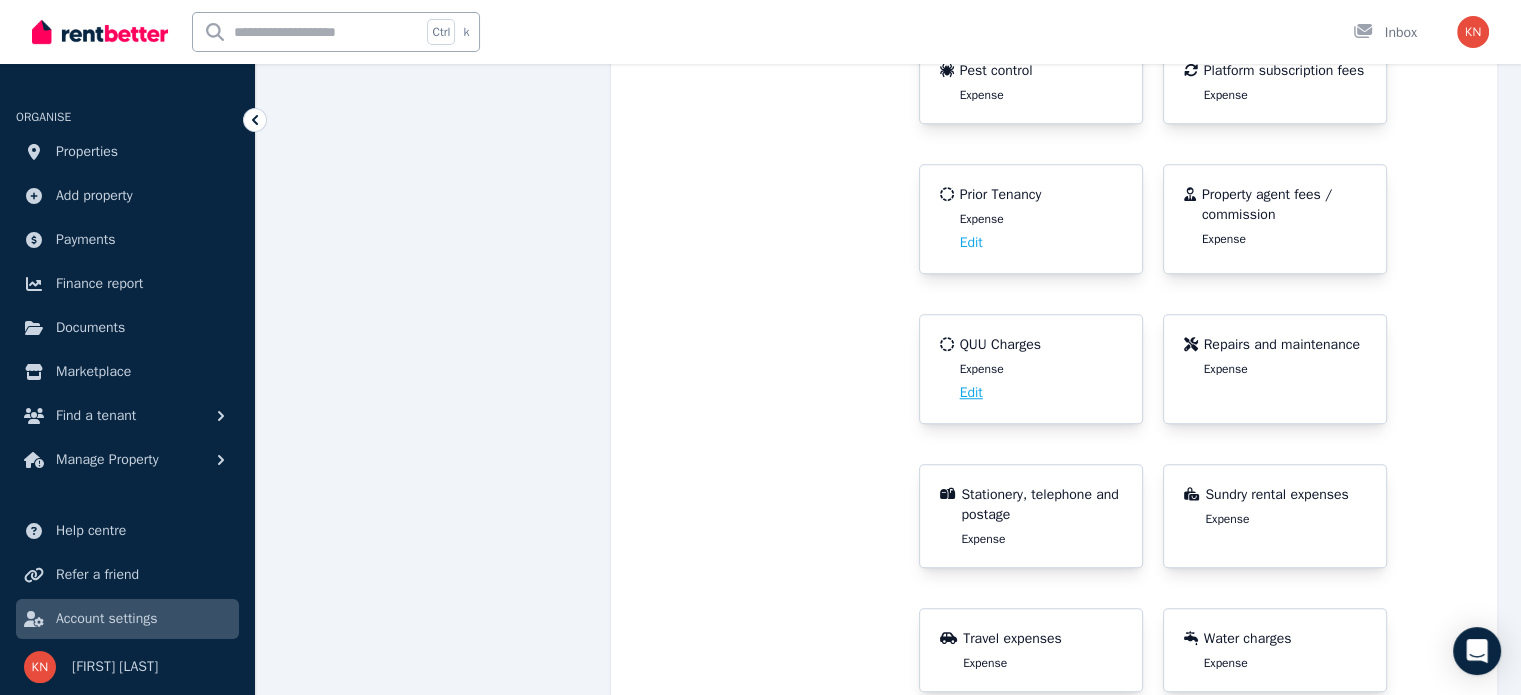 click on "Edit" at bounding box center (971, 393) 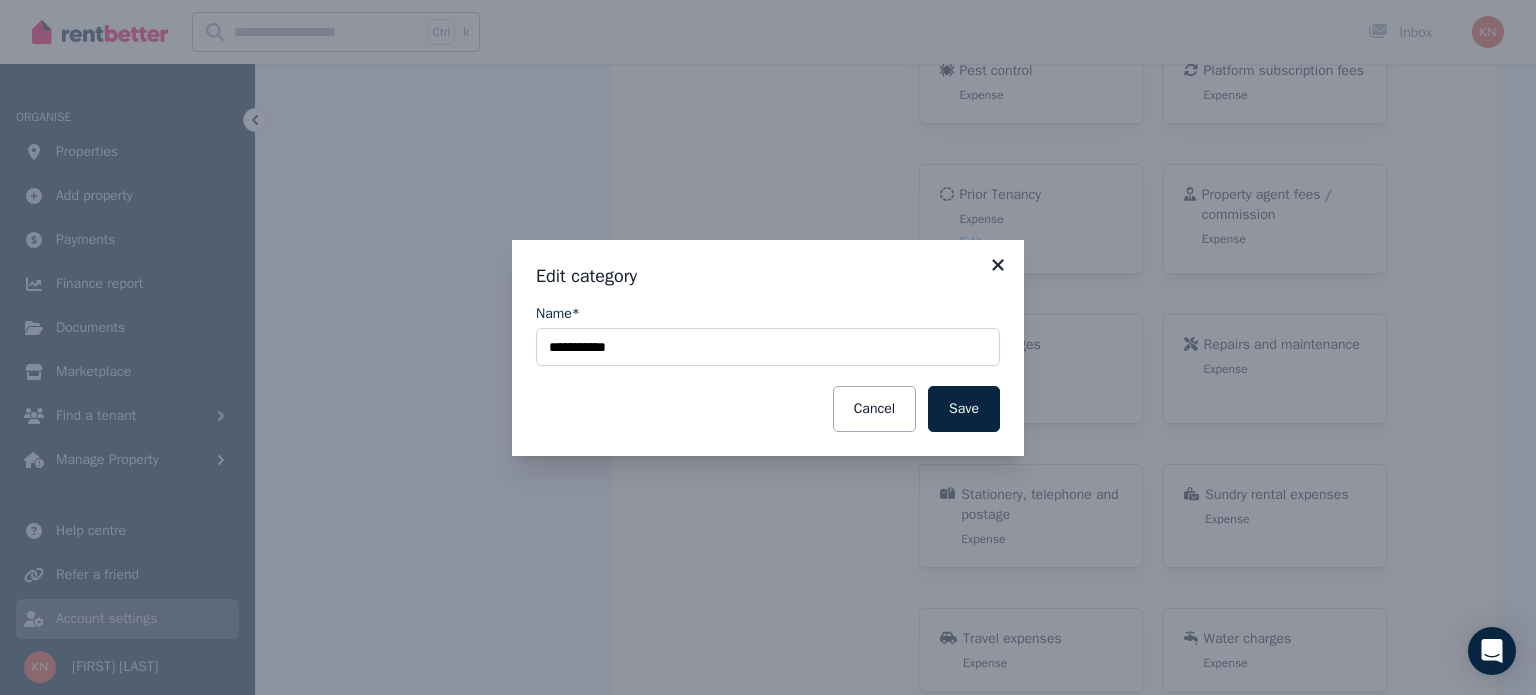 click 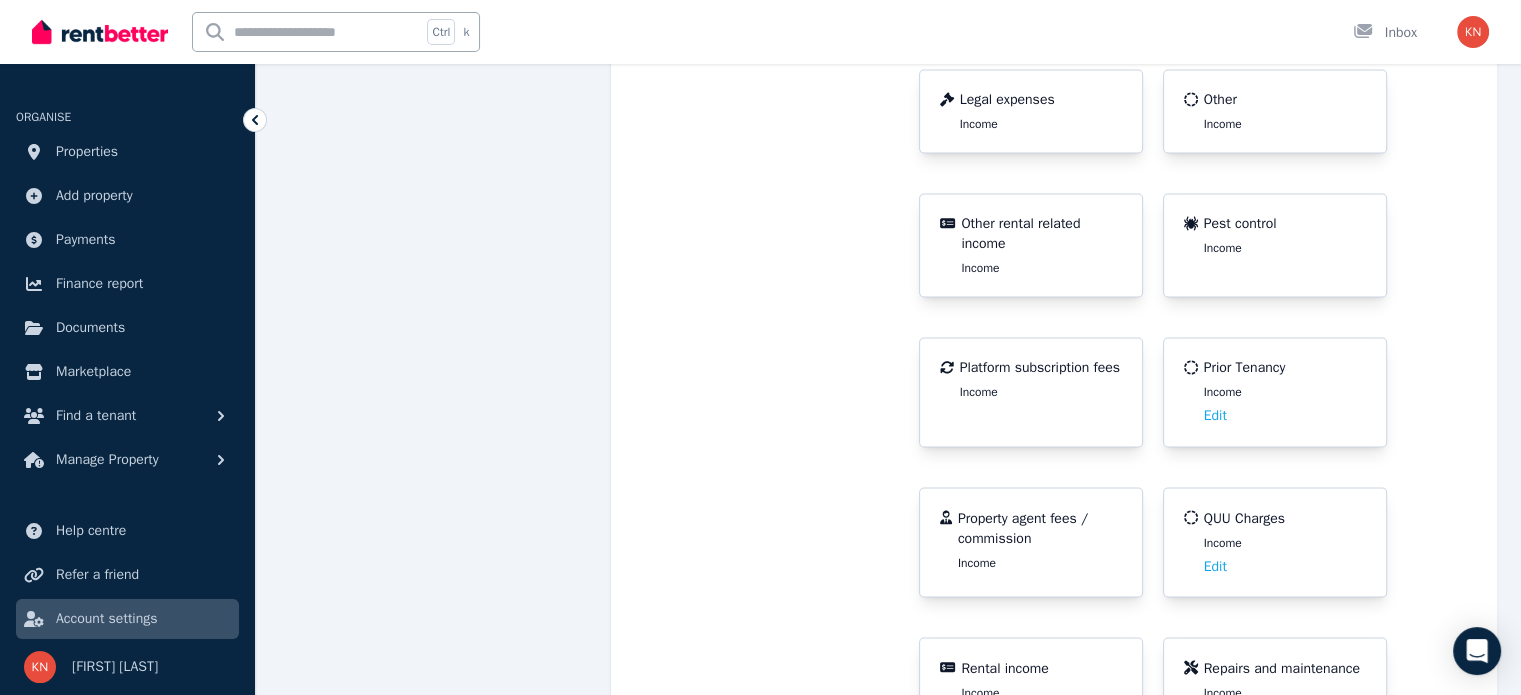 scroll, scrollTop: 3713, scrollLeft: 0, axis: vertical 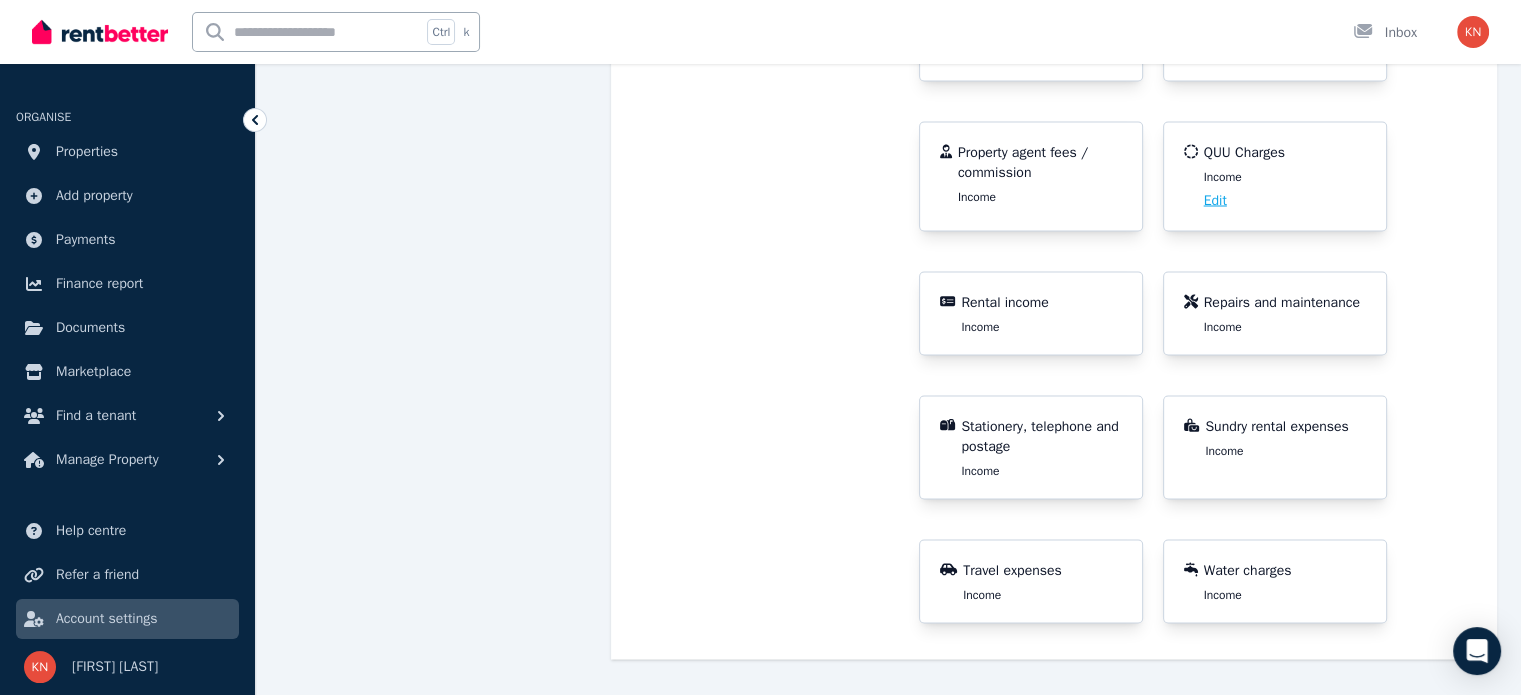 click on "Edit" at bounding box center [1215, 200] 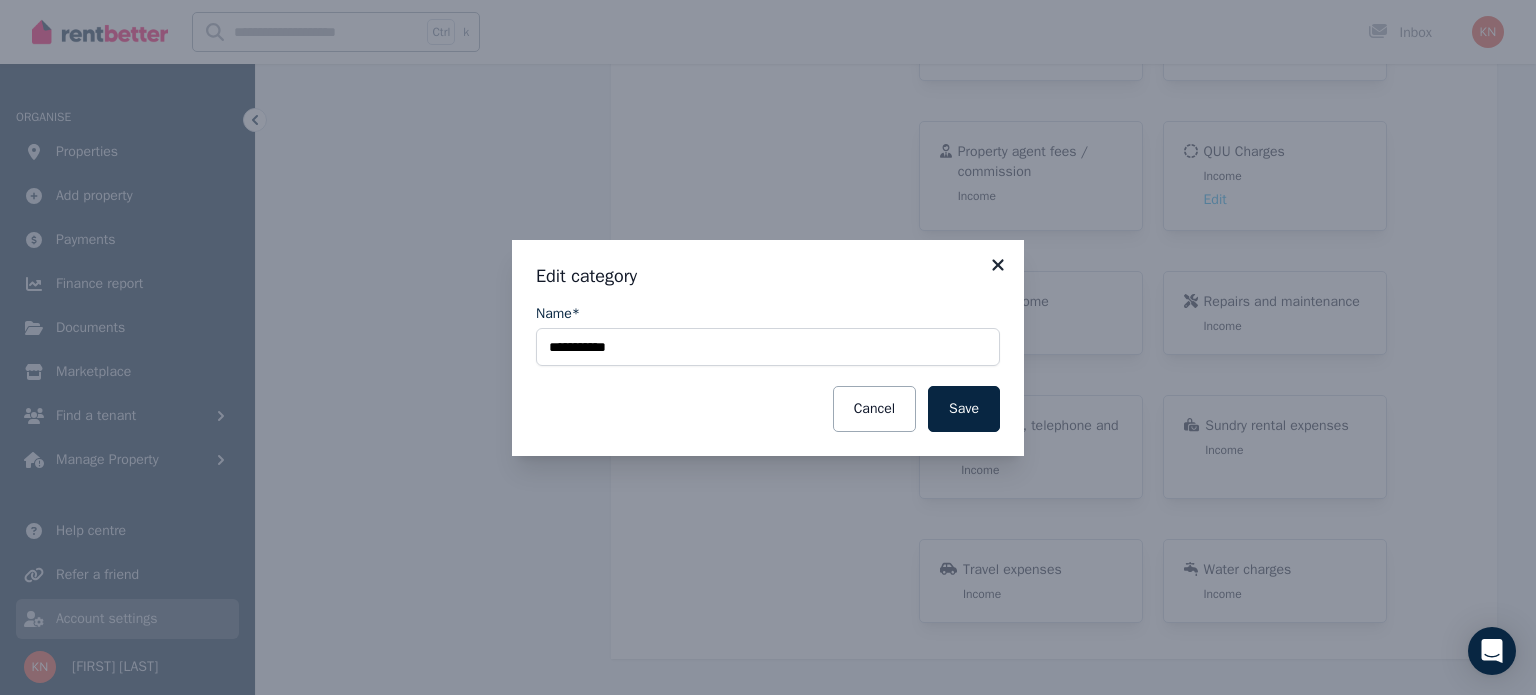 click 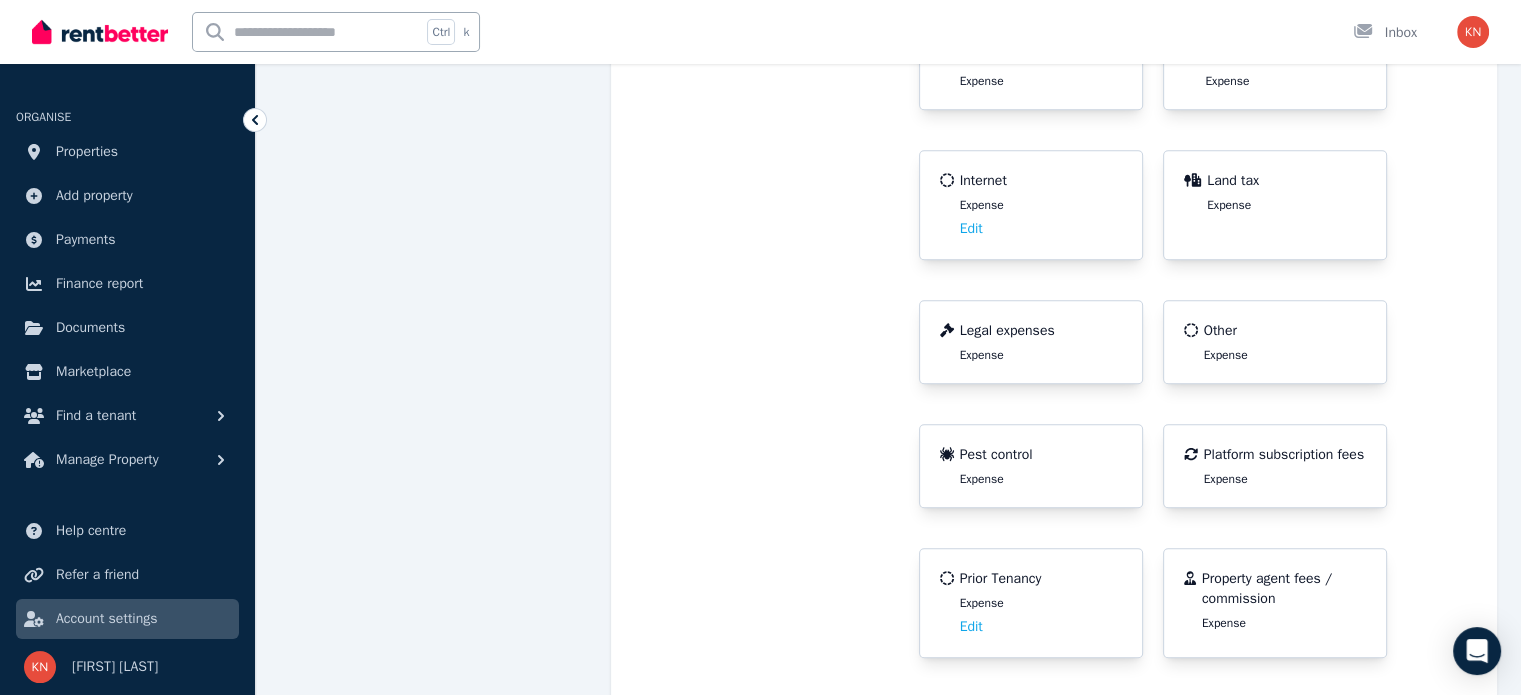 scroll, scrollTop: 1113, scrollLeft: 0, axis: vertical 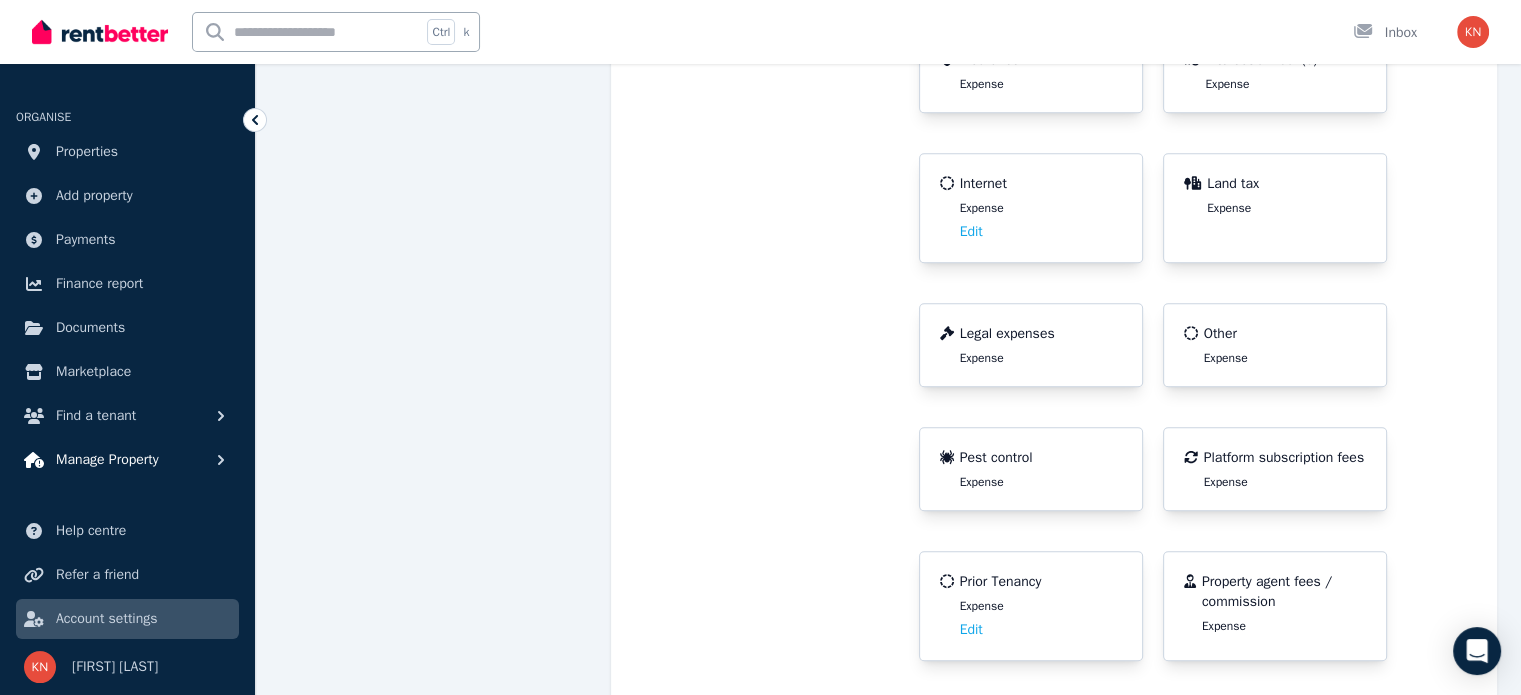 click on "Manage Property" at bounding box center [127, 460] 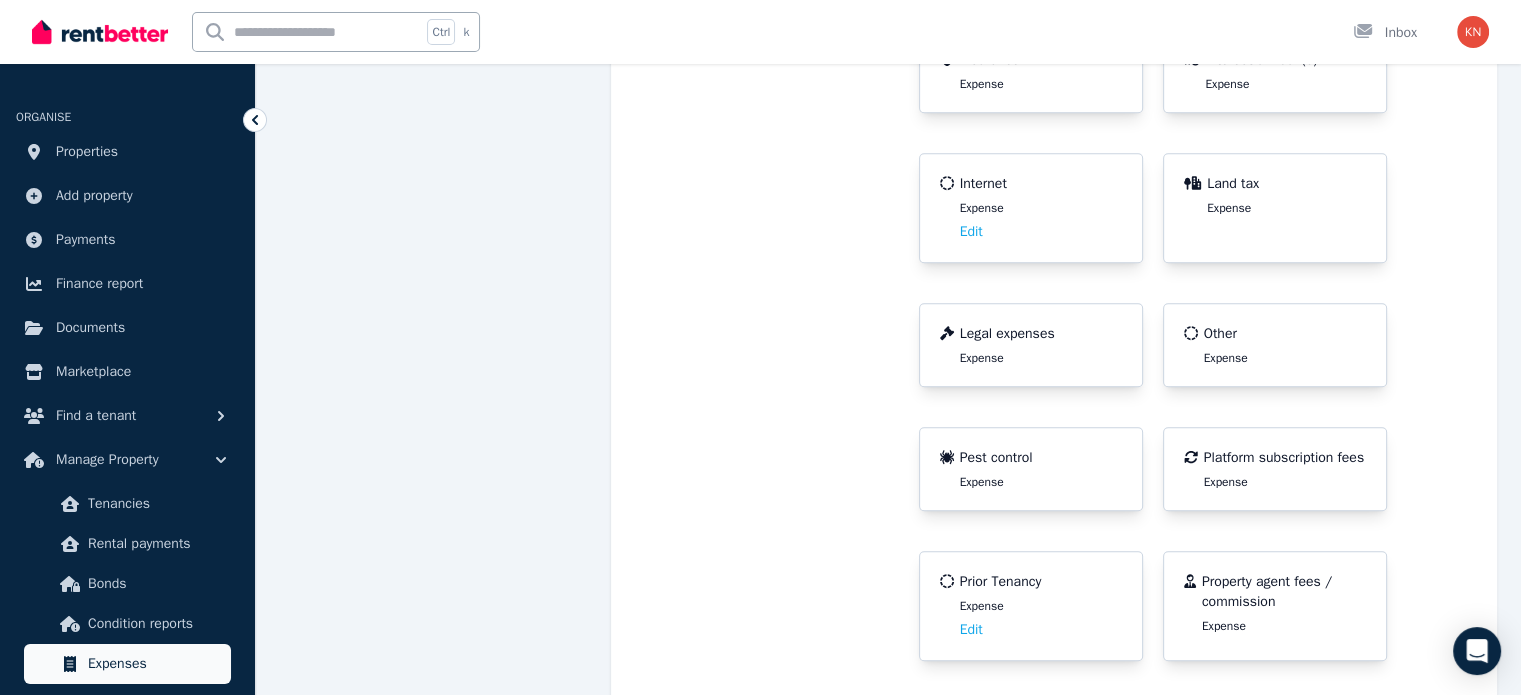 click on "Expenses" at bounding box center (127, 664) 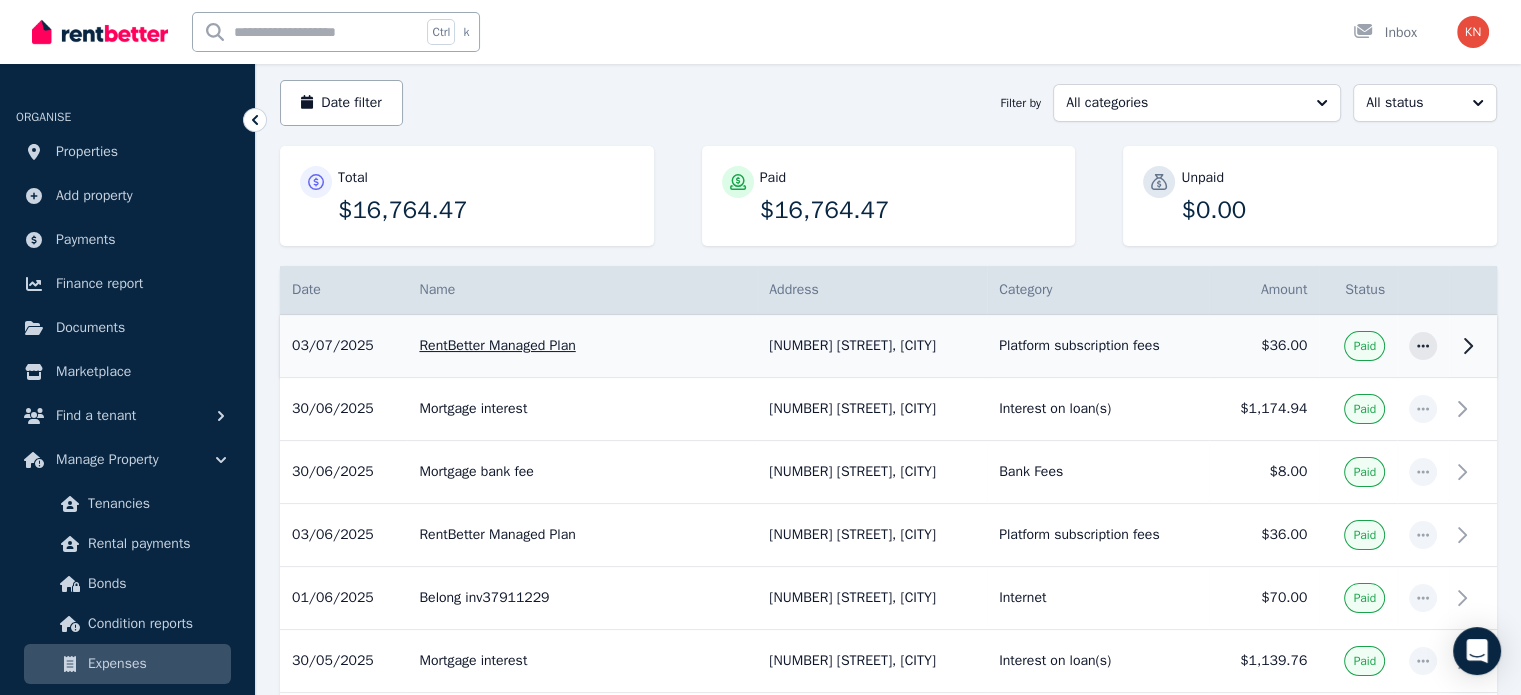 scroll, scrollTop: 200, scrollLeft: 0, axis: vertical 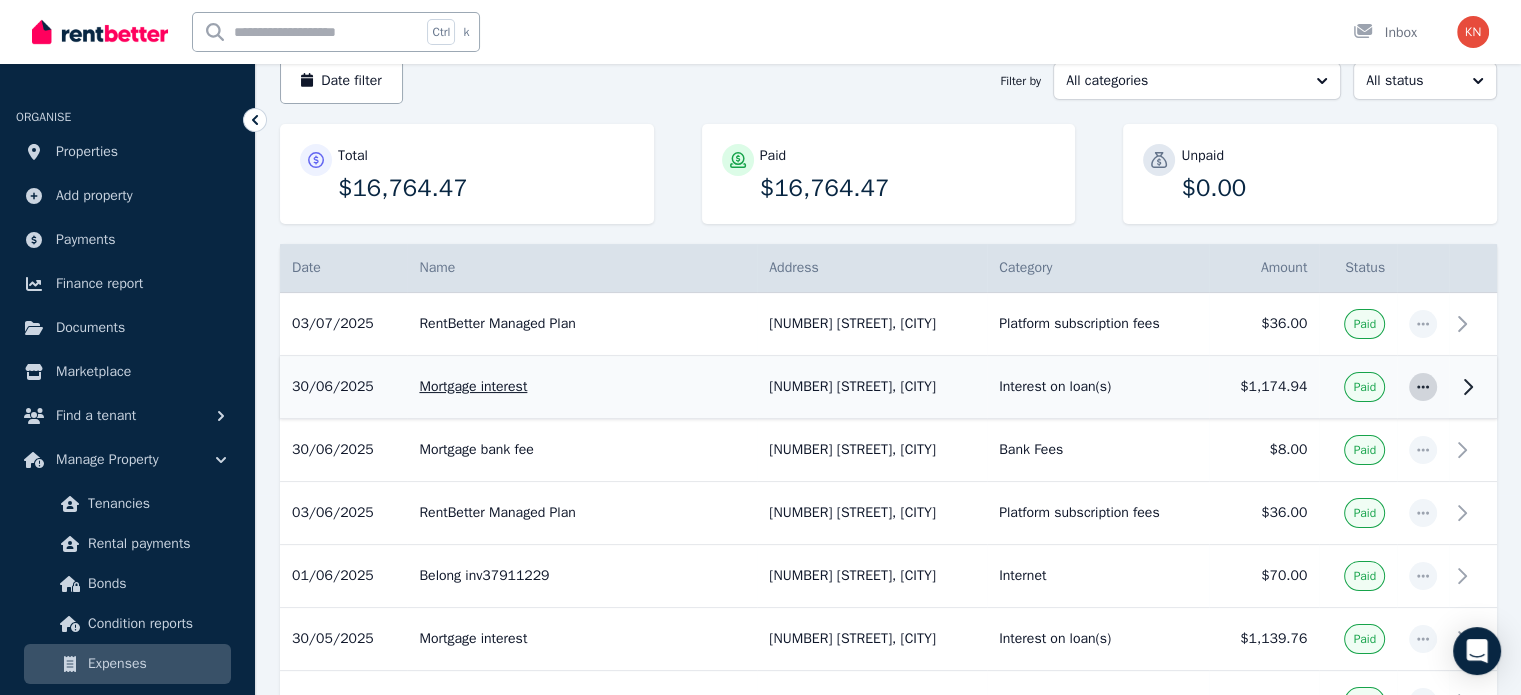 click at bounding box center [1423, 387] 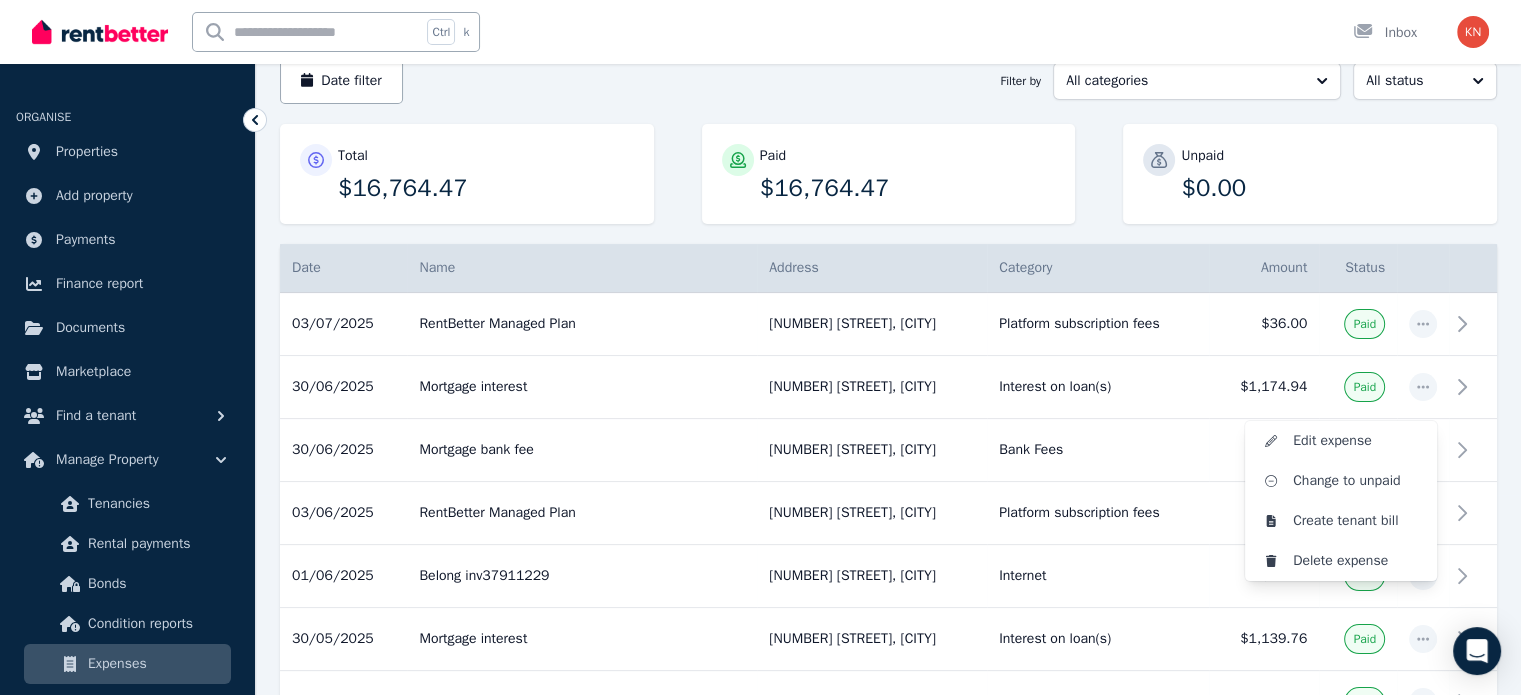 click on "Total $16,764.47 Paid $16,764.47 Unpaid $0.00" at bounding box center (888, 184) 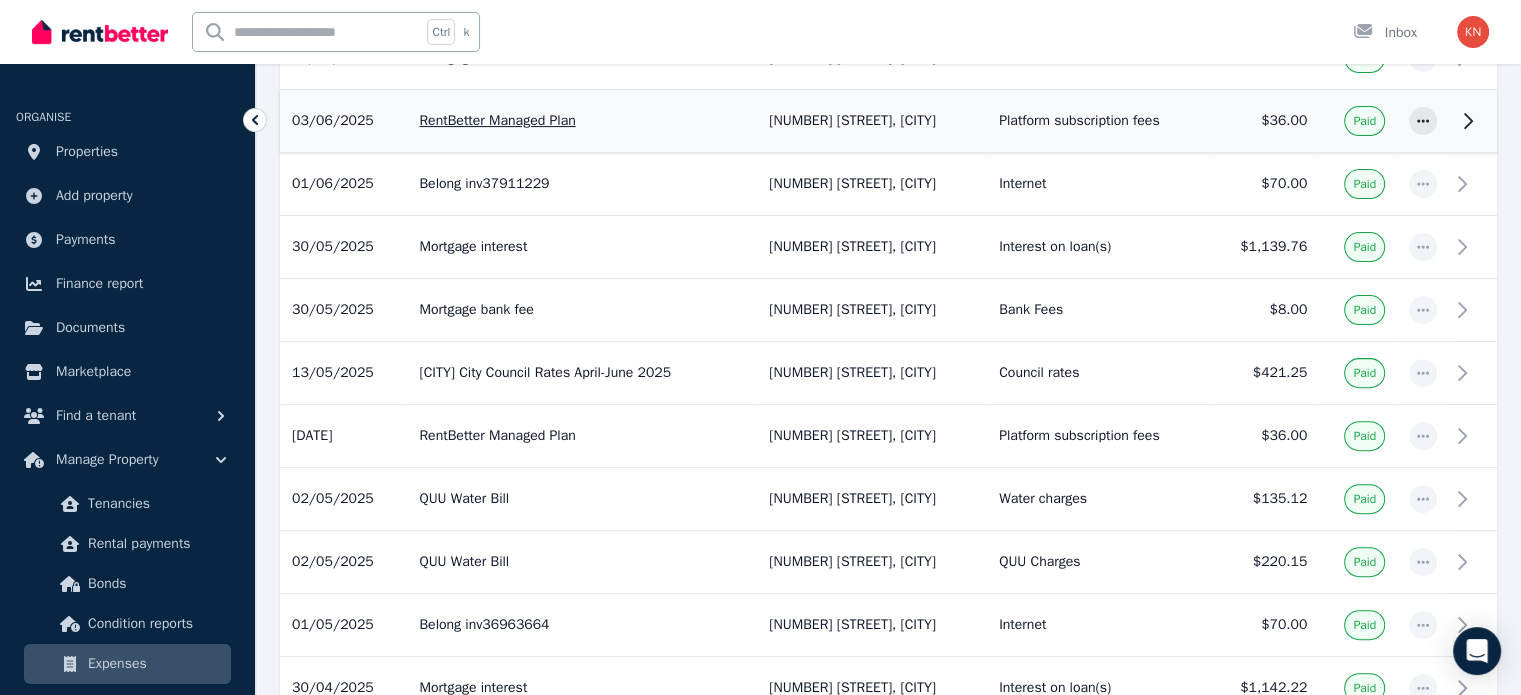 scroll, scrollTop: 600, scrollLeft: 0, axis: vertical 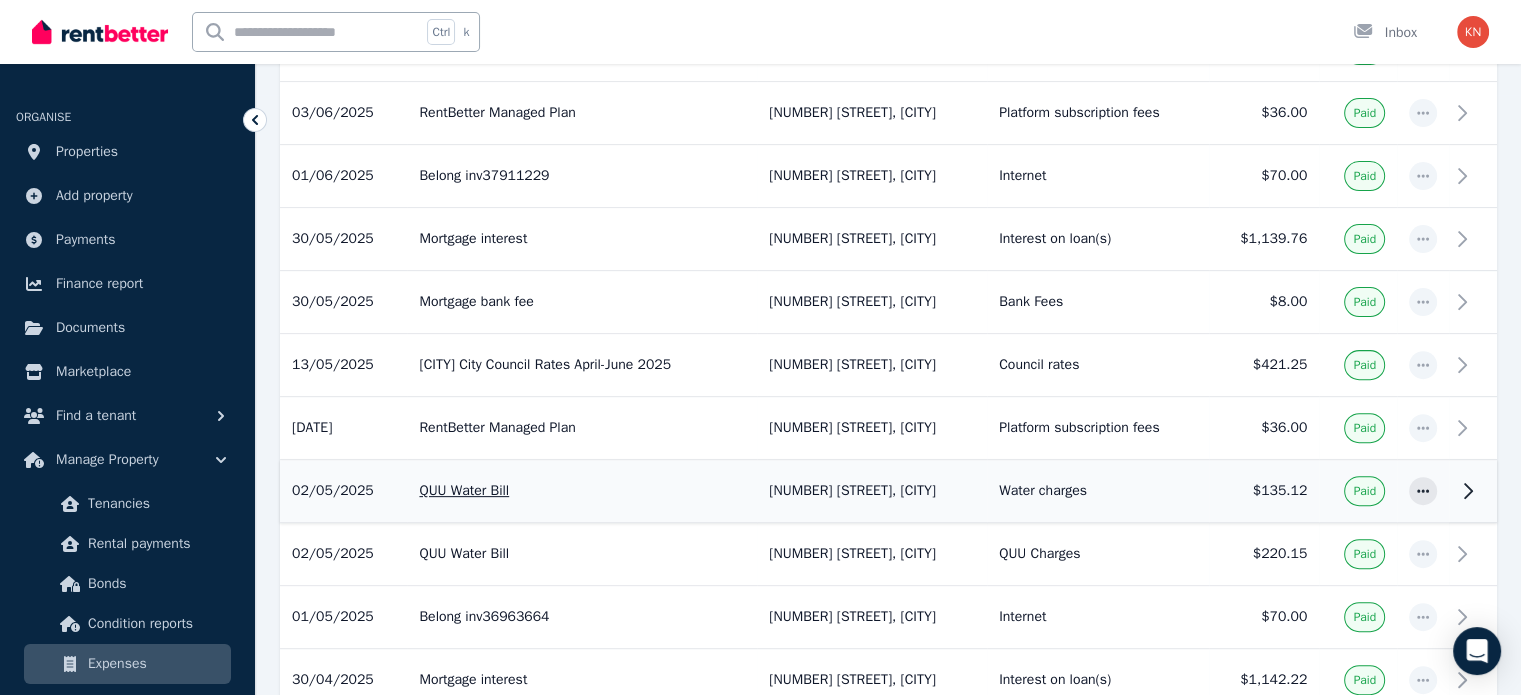 click on "Water charges" at bounding box center [1098, 491] 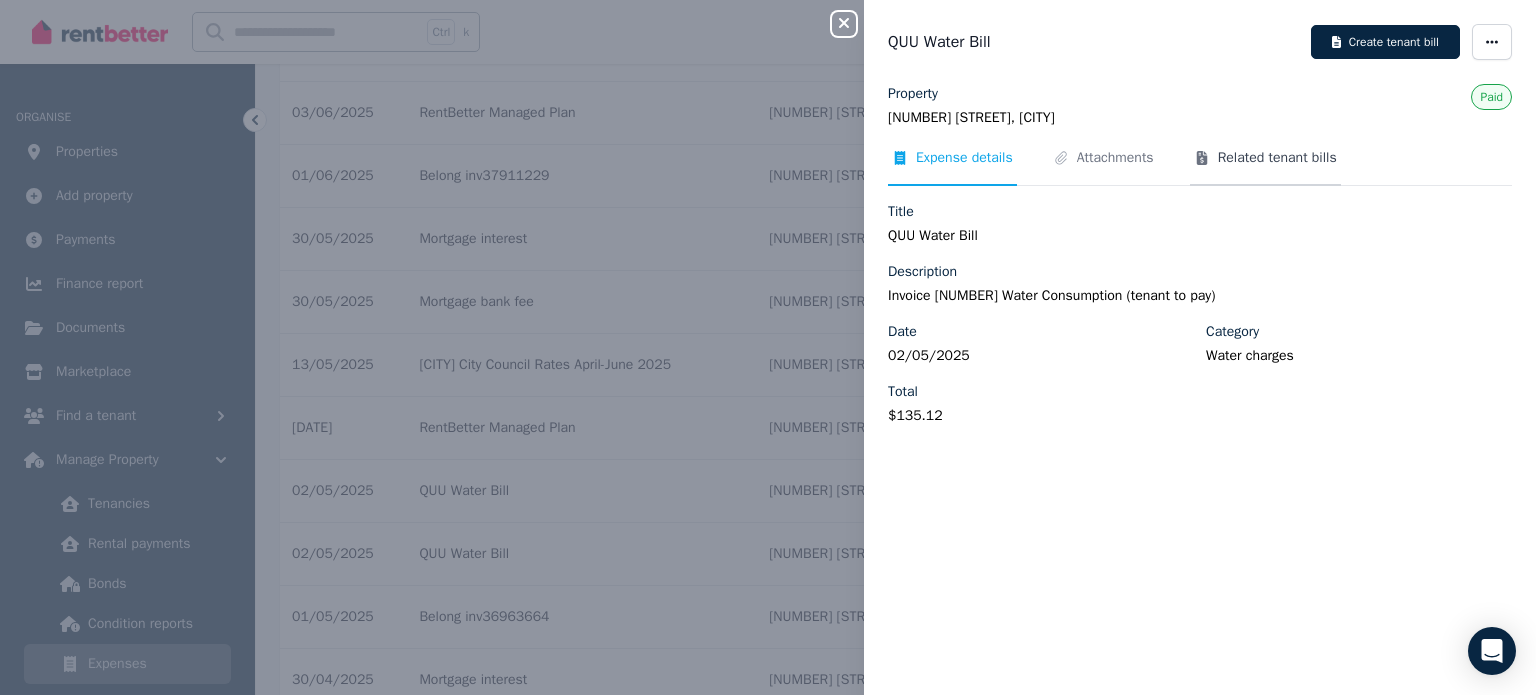 click on "Related tenant bills" at bounding box center [1277, 158] 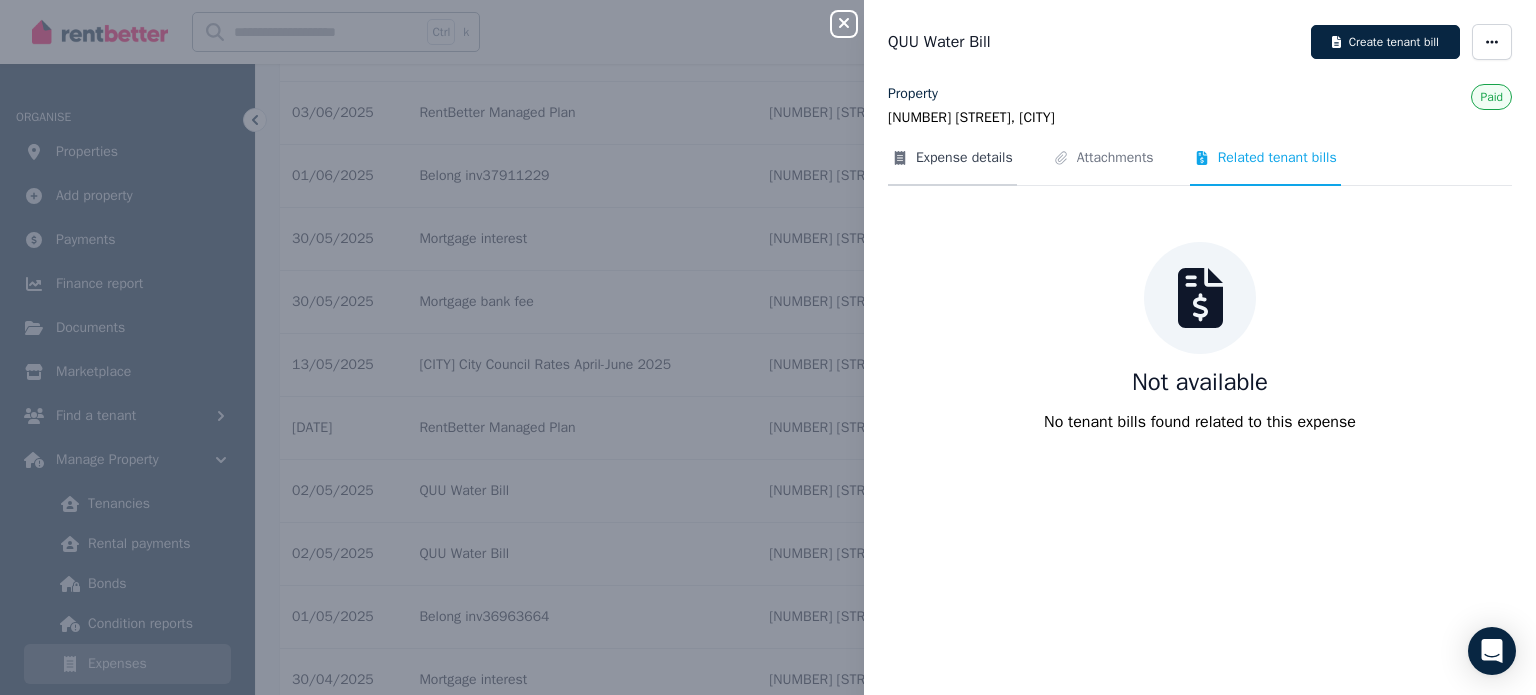 click on "Expense details" at bounding box center [952, 167] 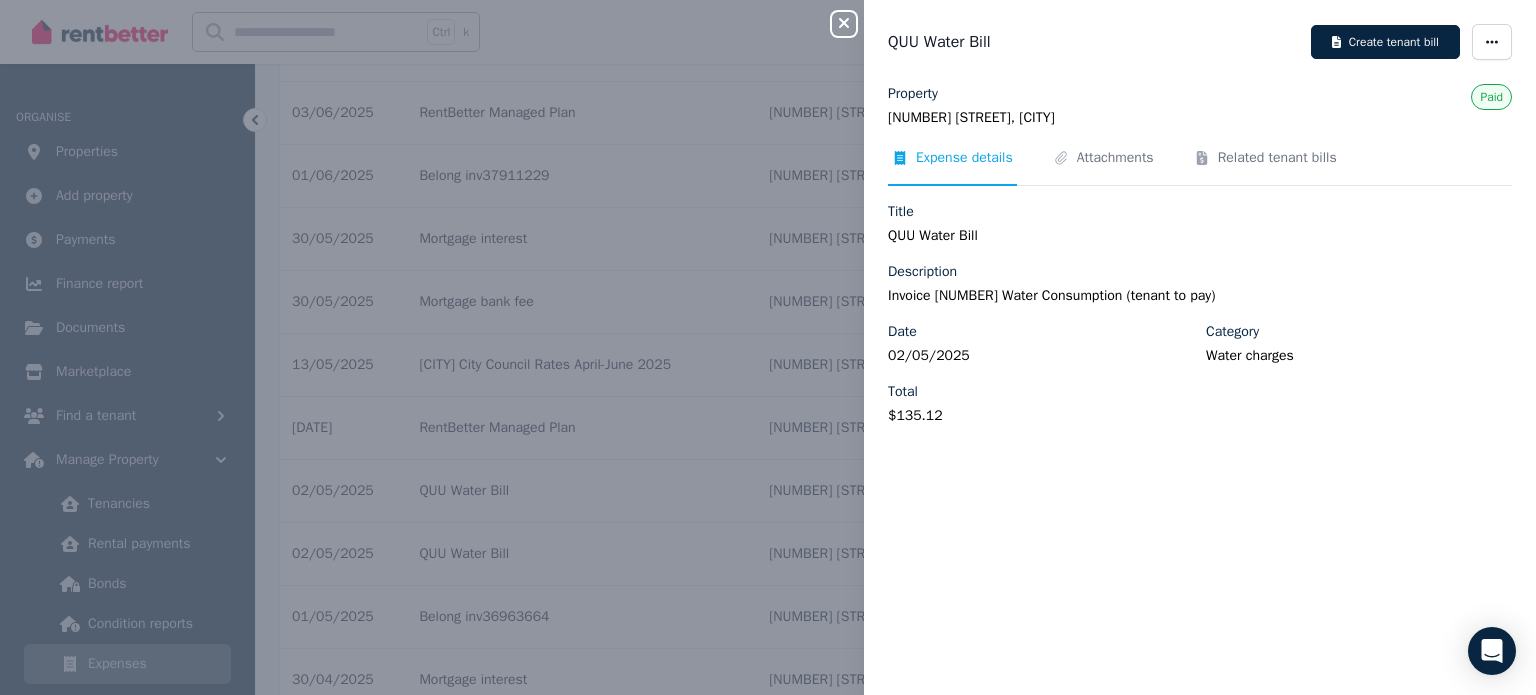 click 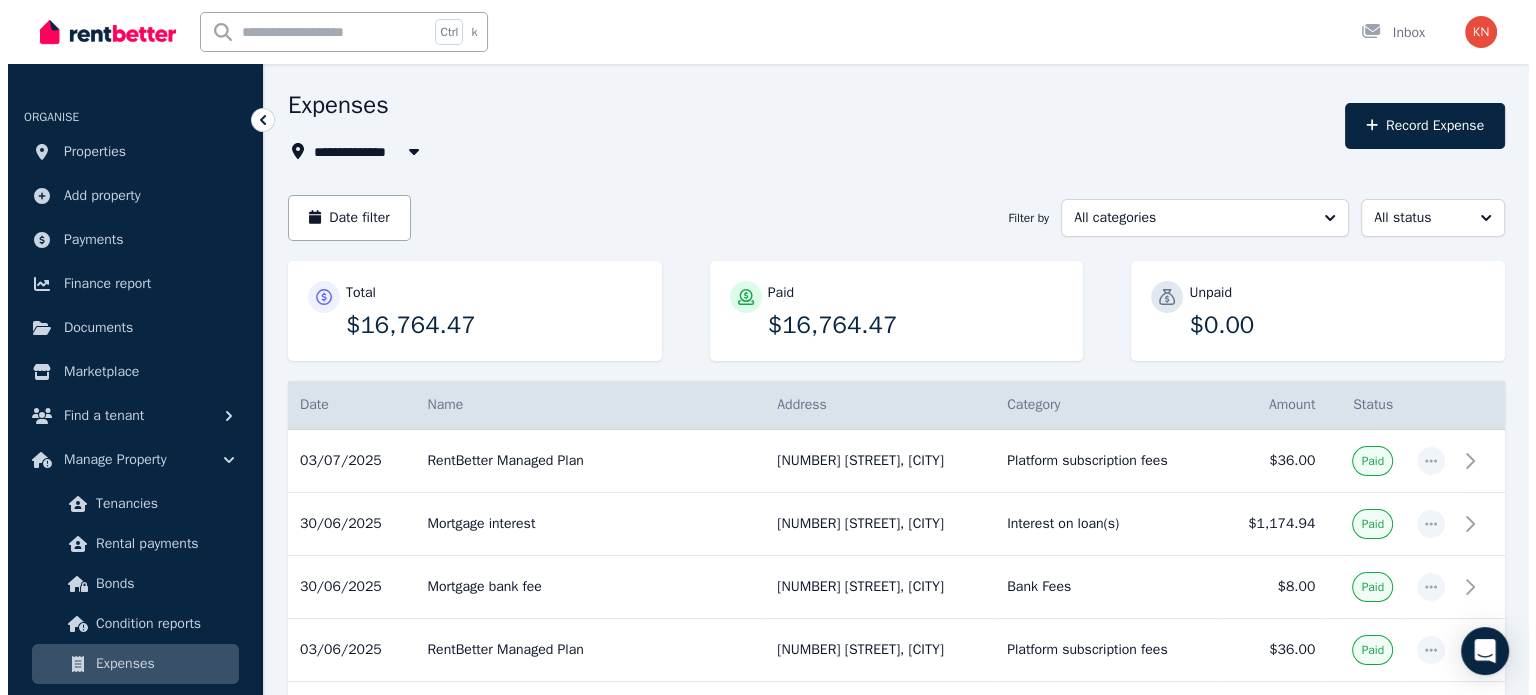 scroll, scrollTop: 0, scrollLeft: 0, axis: both 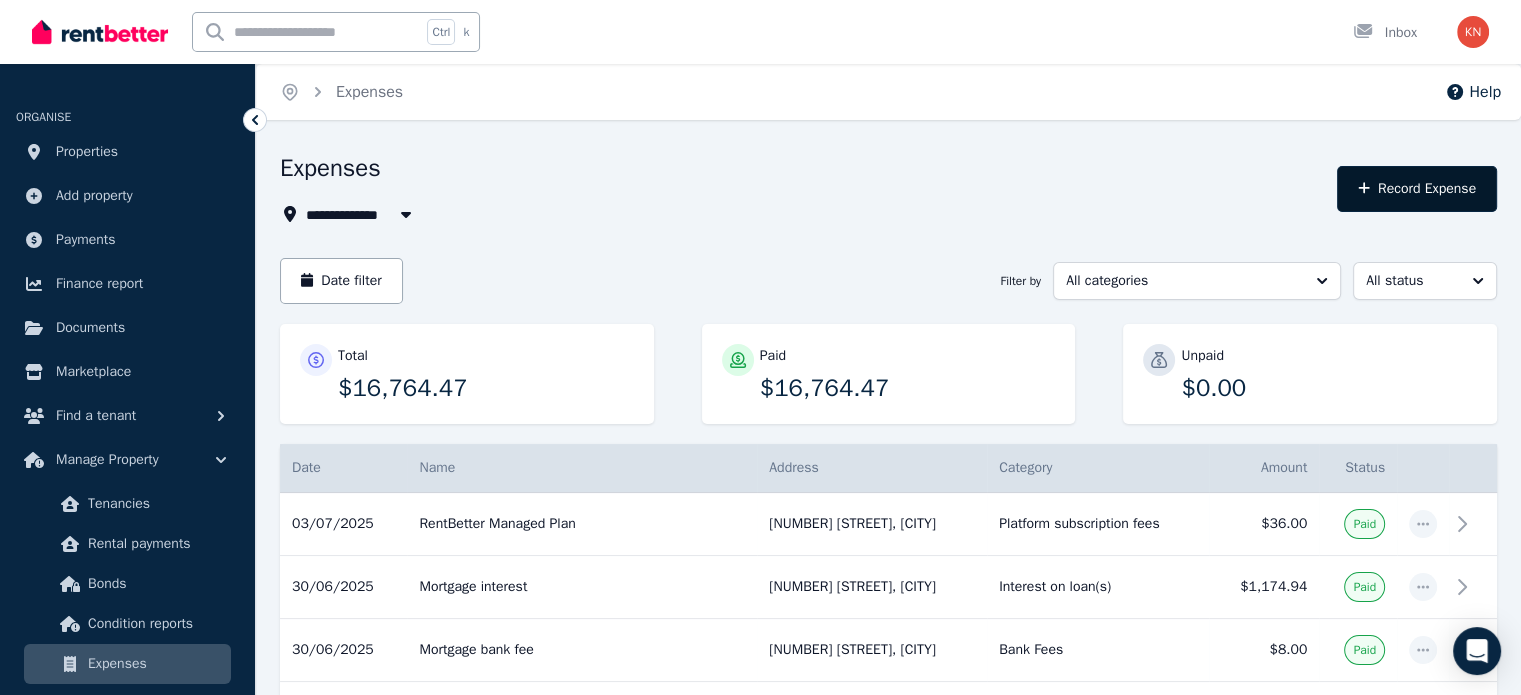 click on "Record Expense" at bounding box center (1417, 189) 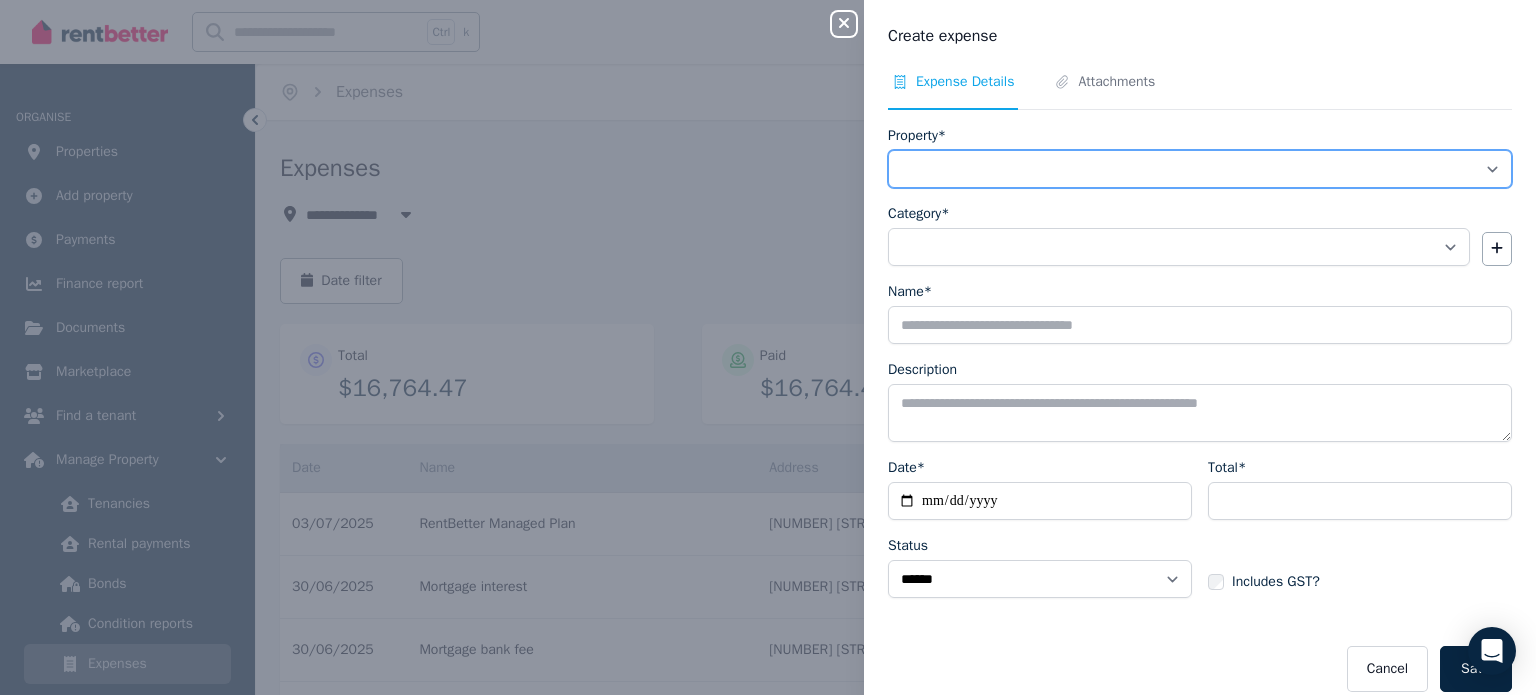 click on "**********" at bounding box center [1200, 169] 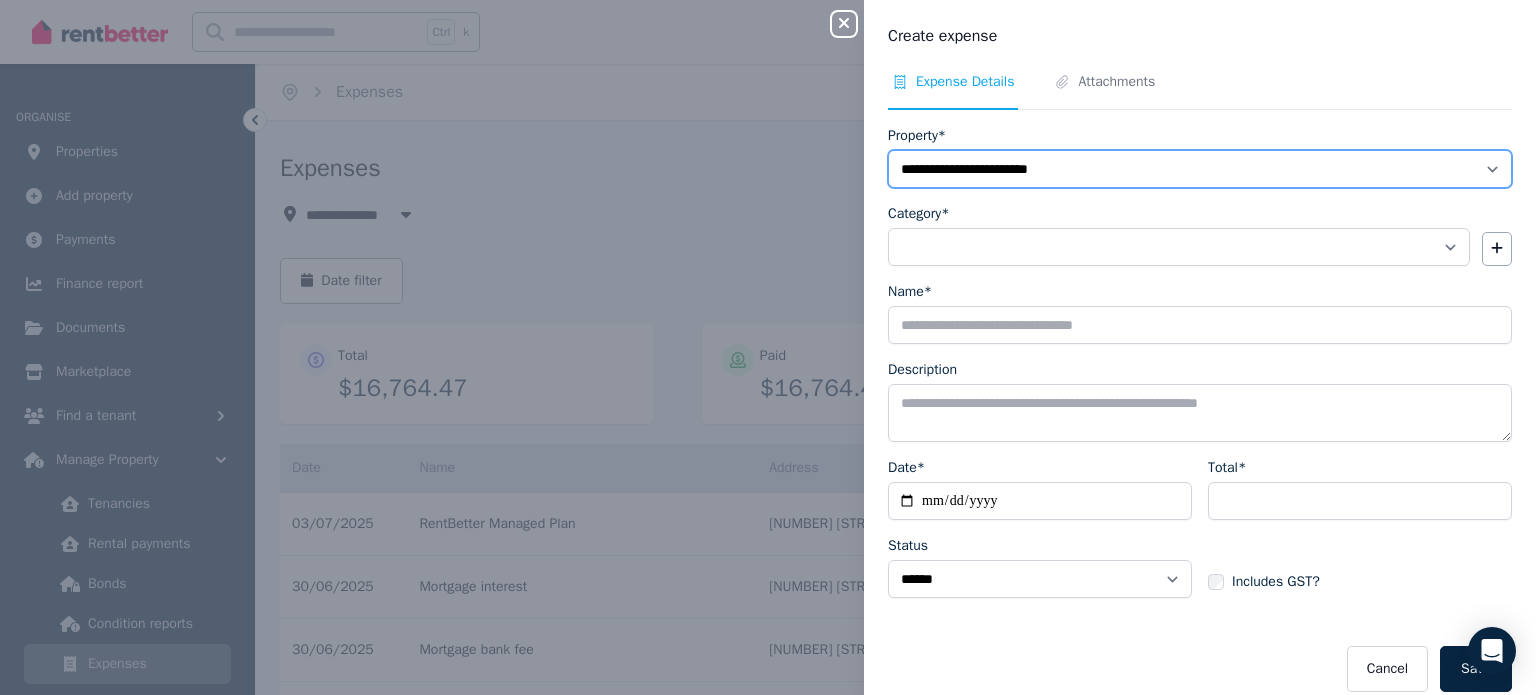 click on "**********" at bounding box center (1200, 169) 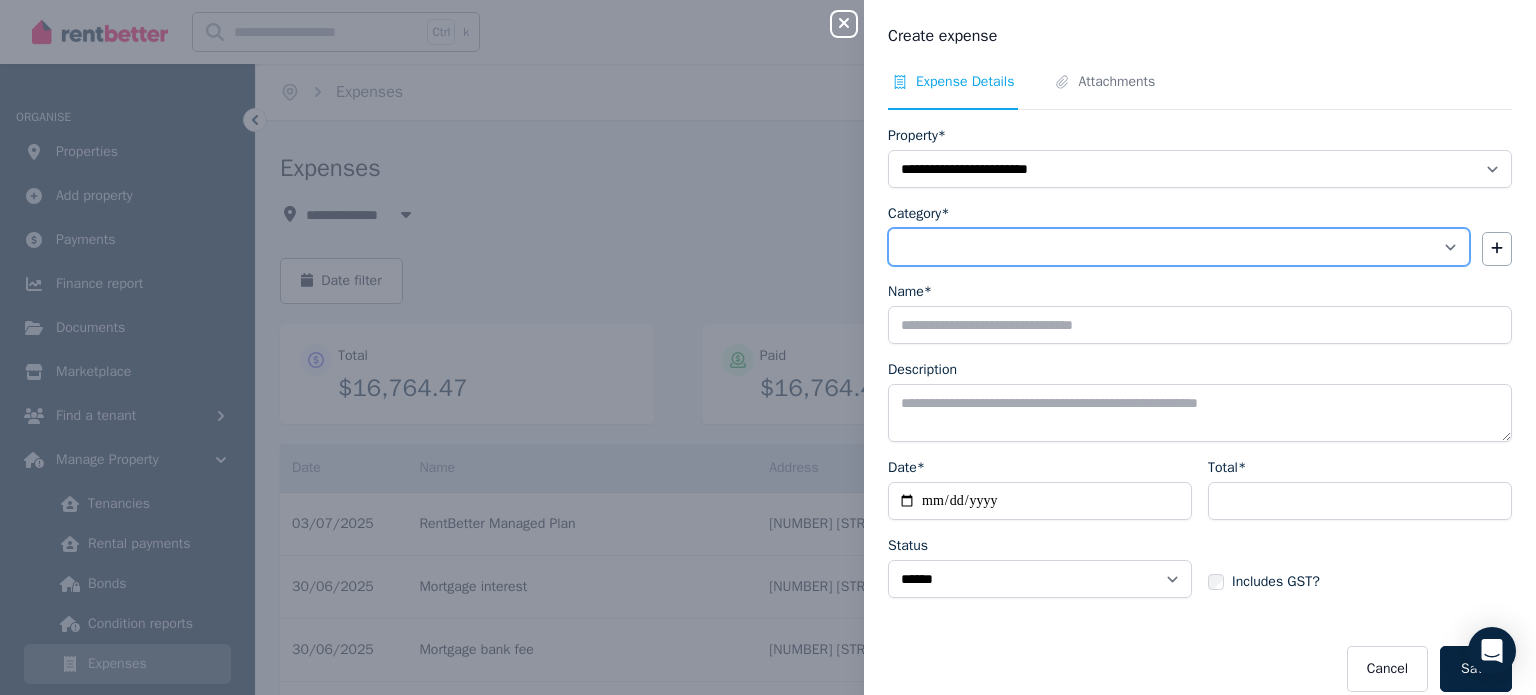 click on "**********" at bounding box center (1179, 247) 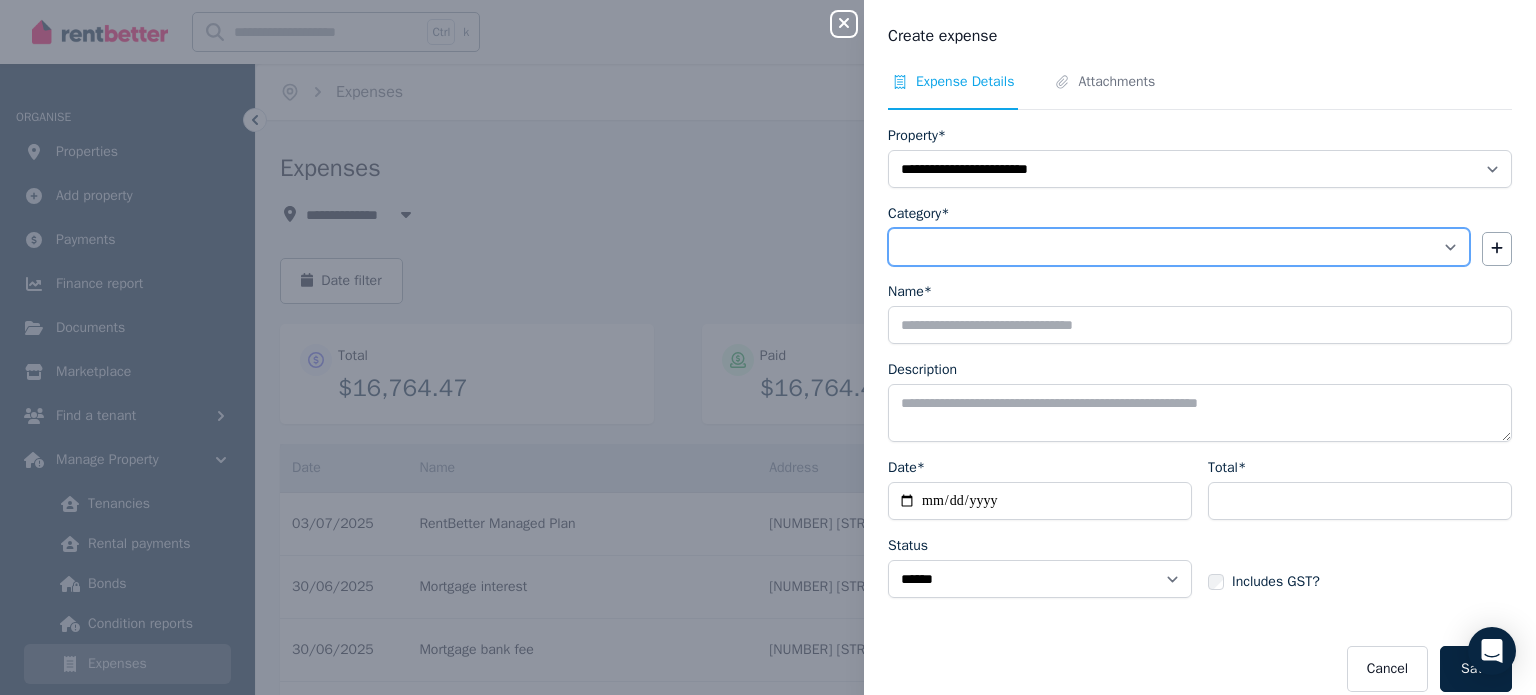 select on "**********" 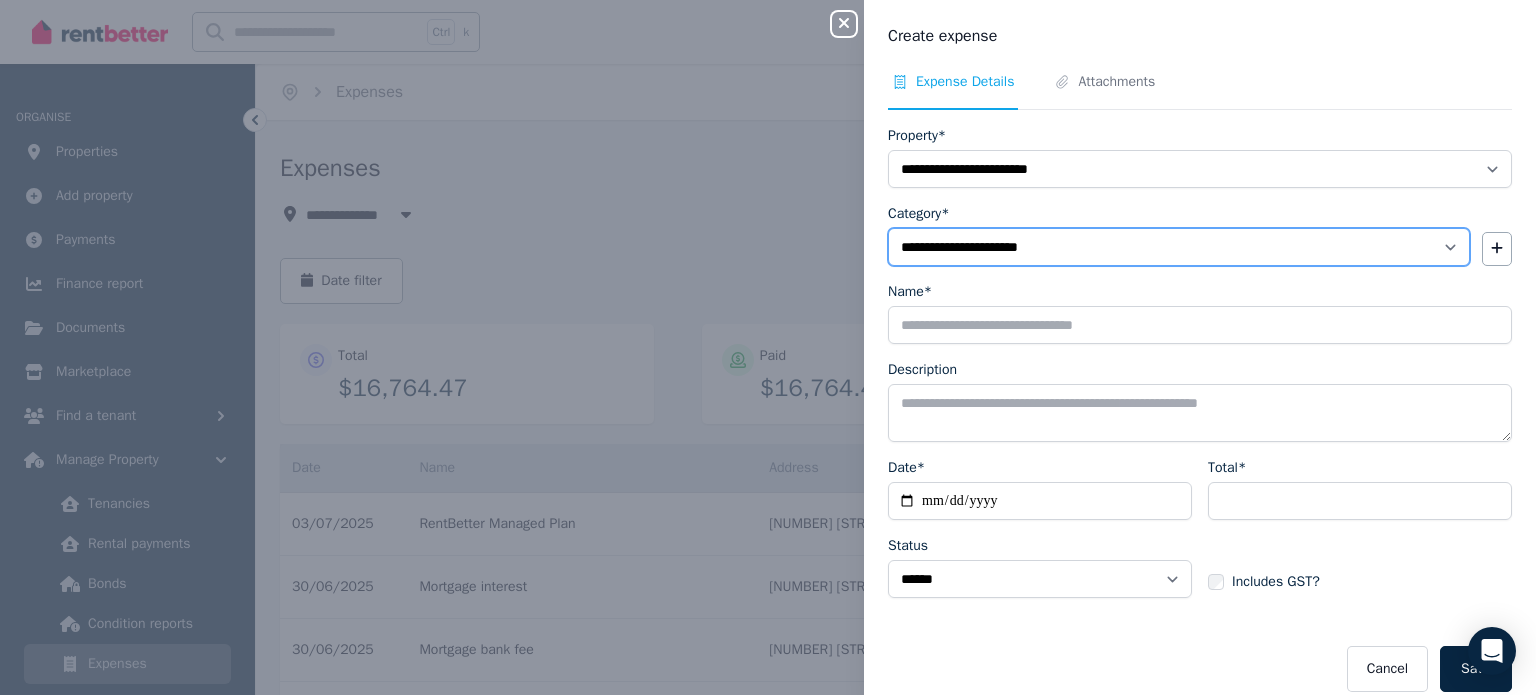 click on "**********" at bounding box center [1179, 247] 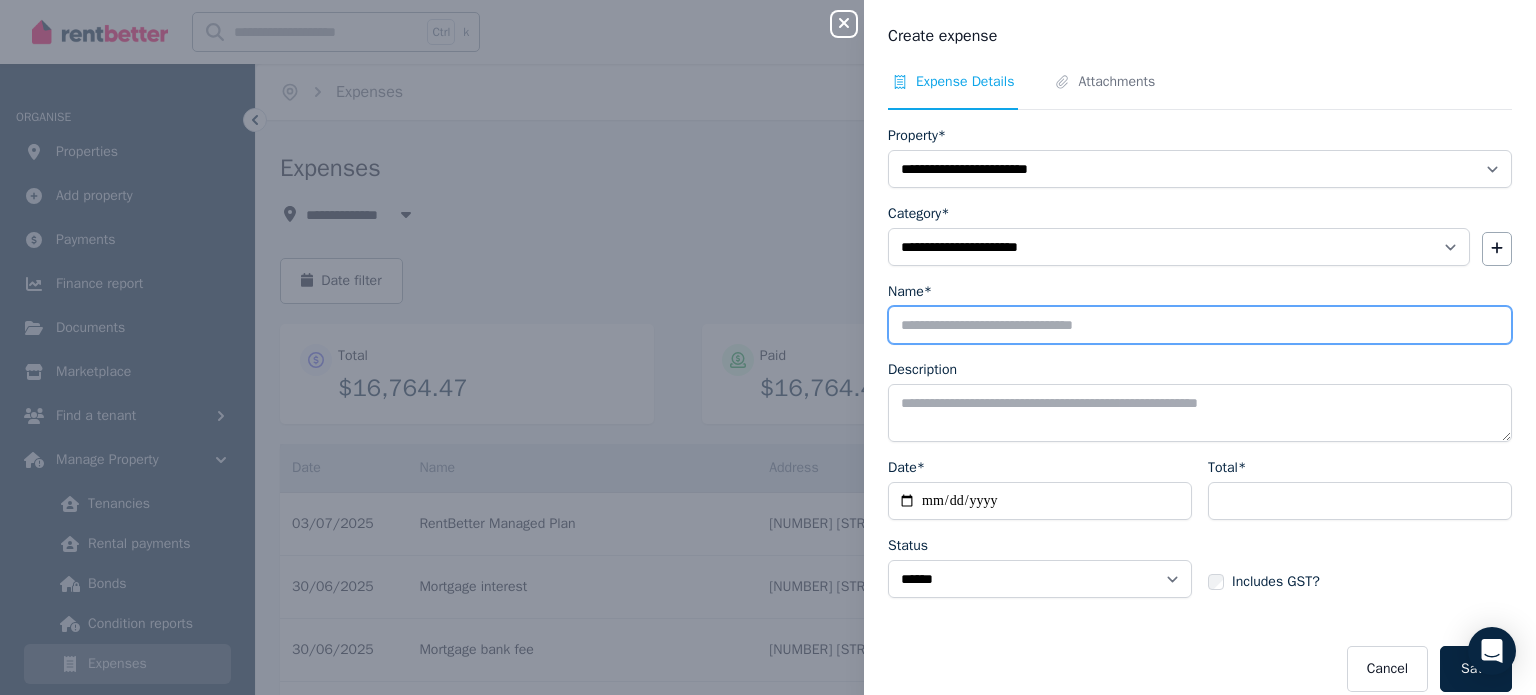 click on "Name*" at bounding box center (1200, 325) 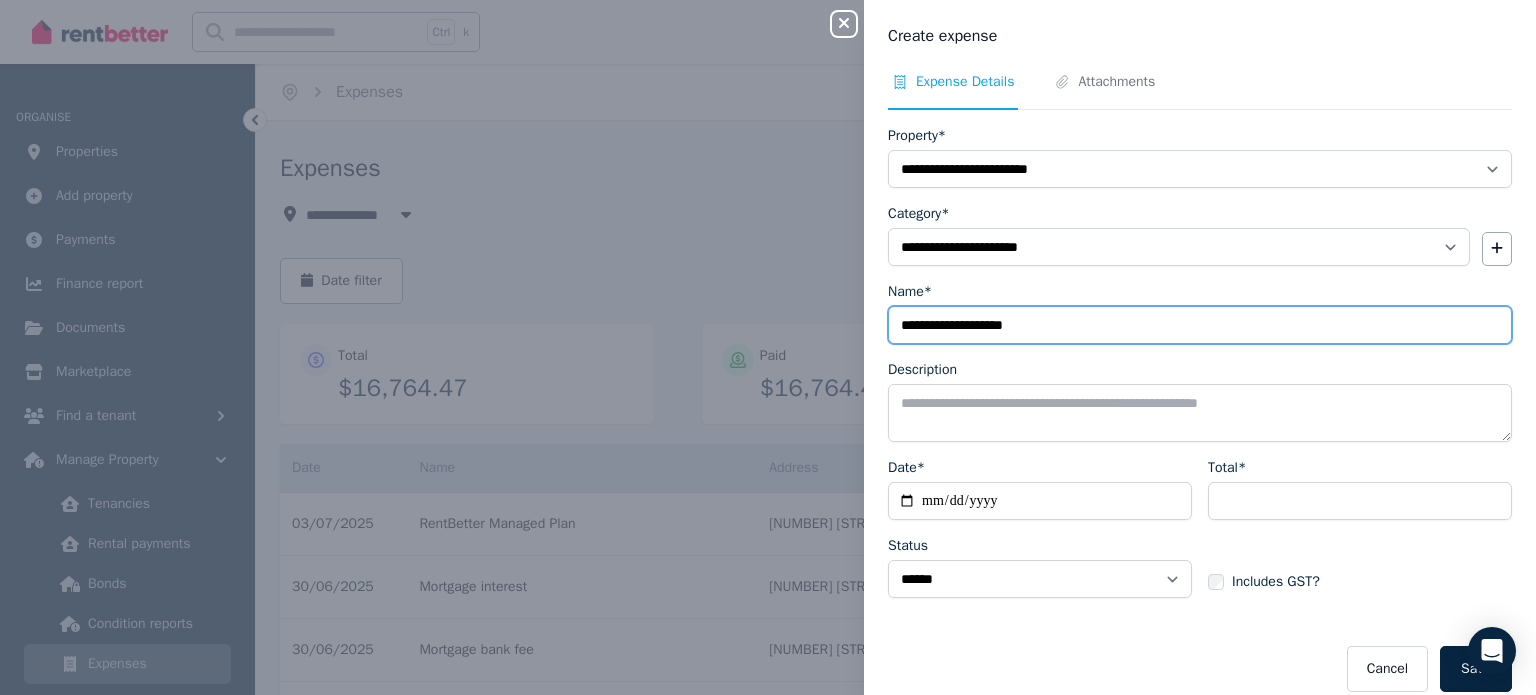 type on "**********" 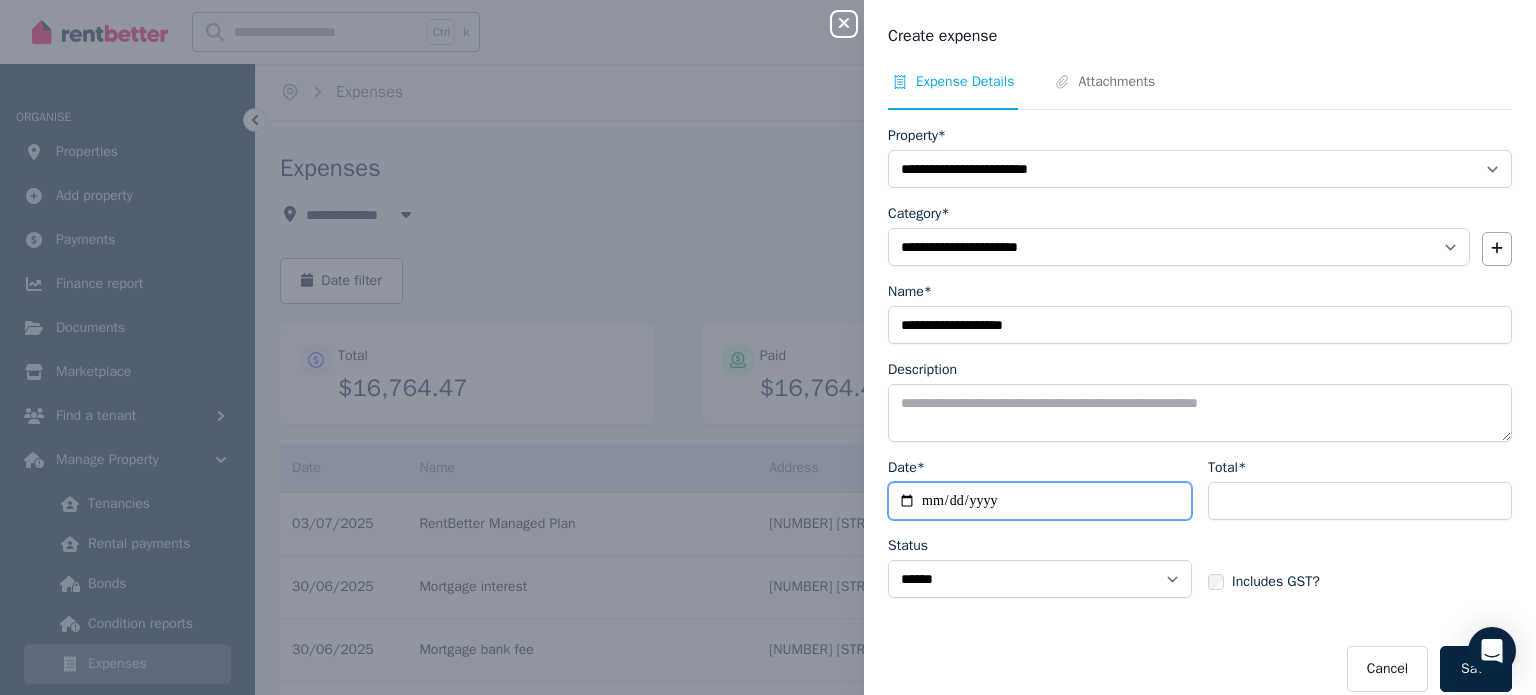 click on "Date*" at bounding box center [1040, 501] 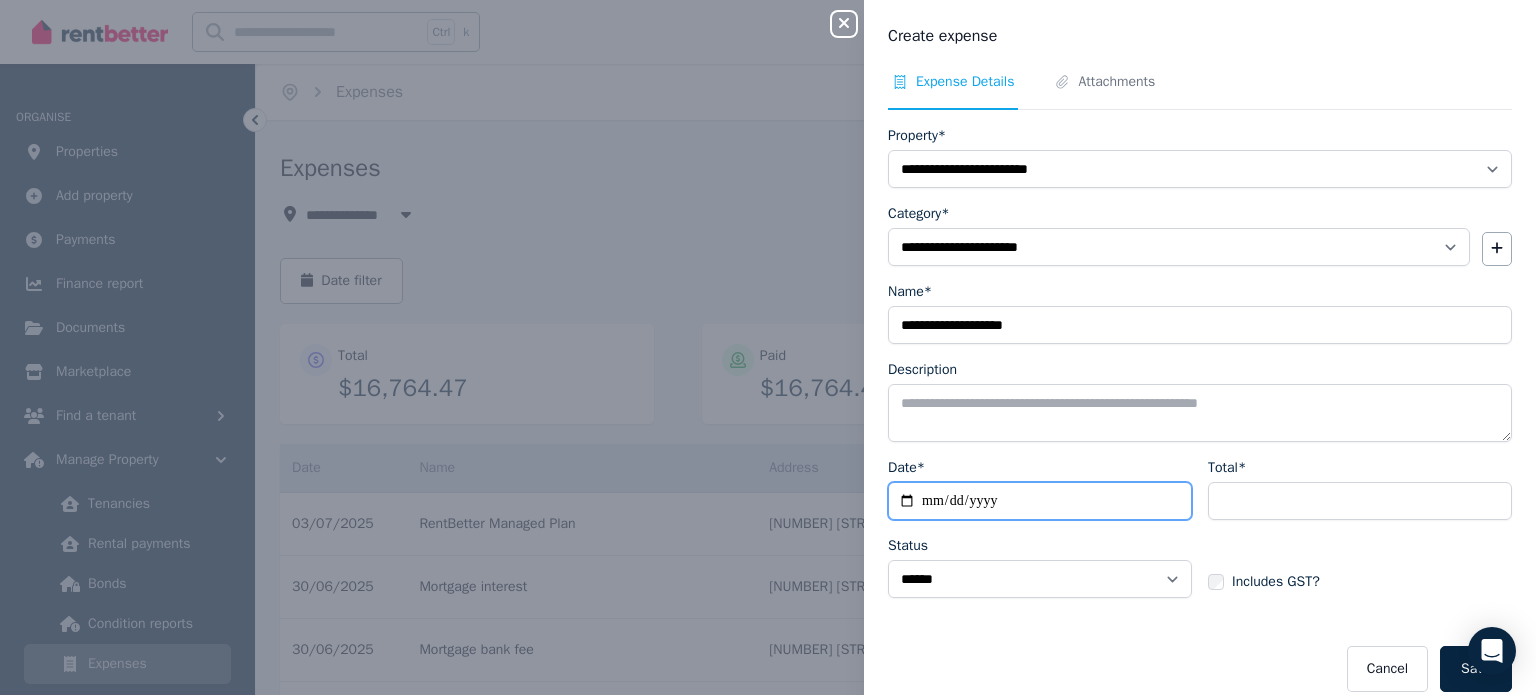 type on "**********" 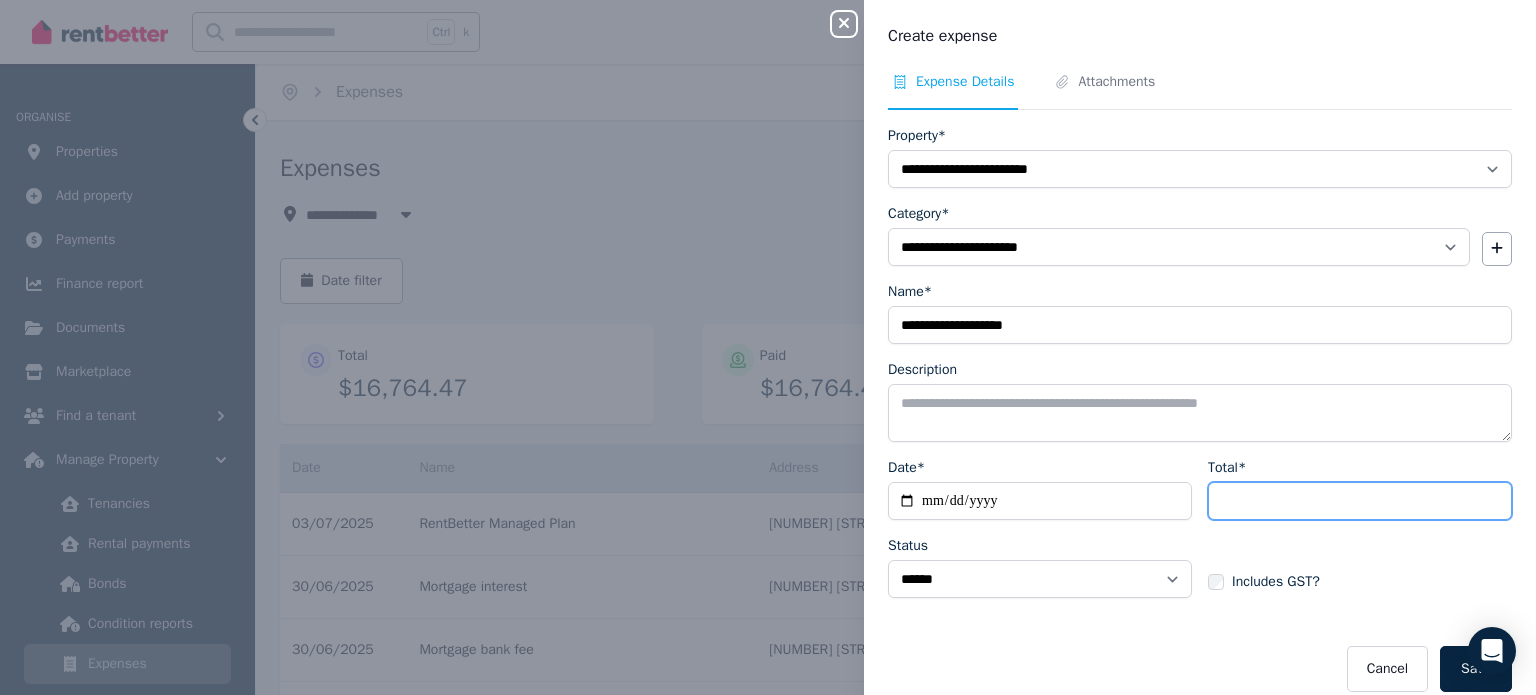 click on "Total*" at bounding box center (1360, 501) 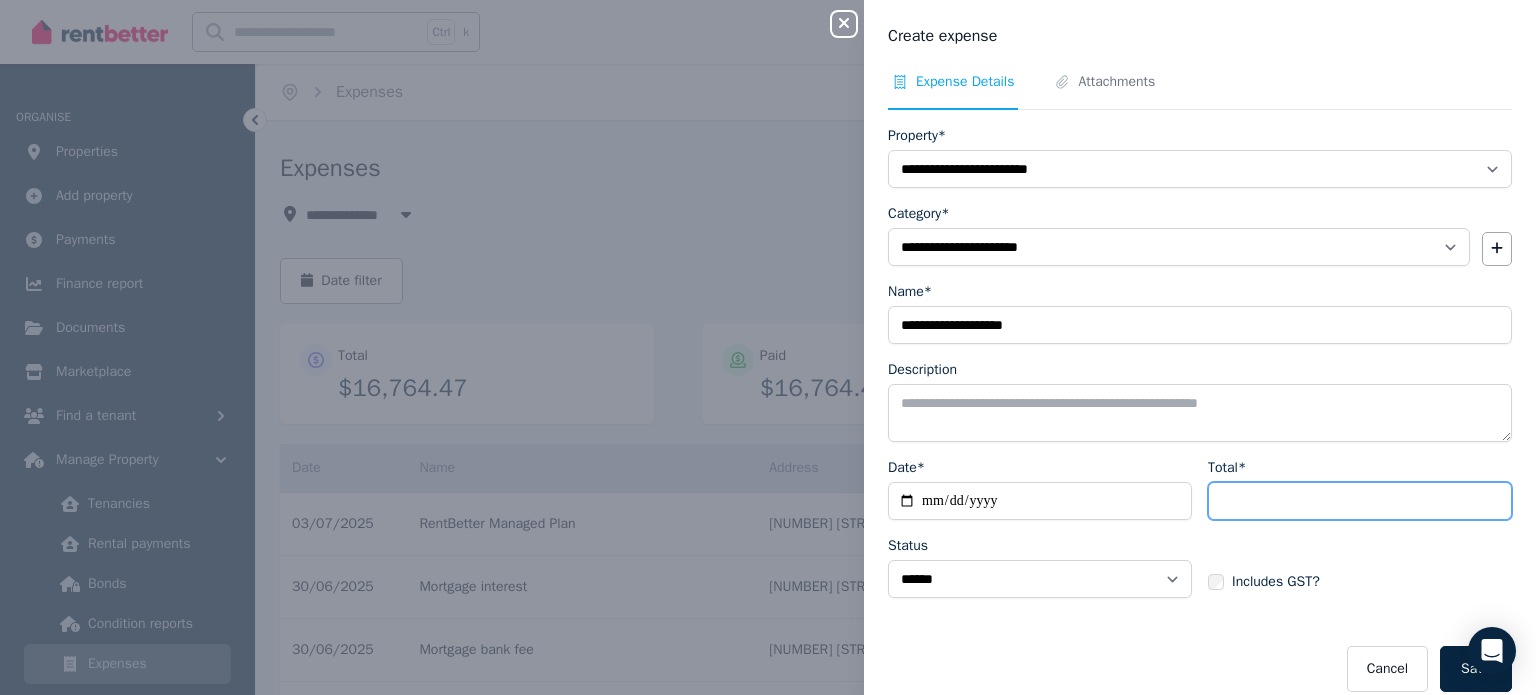 type on "**" 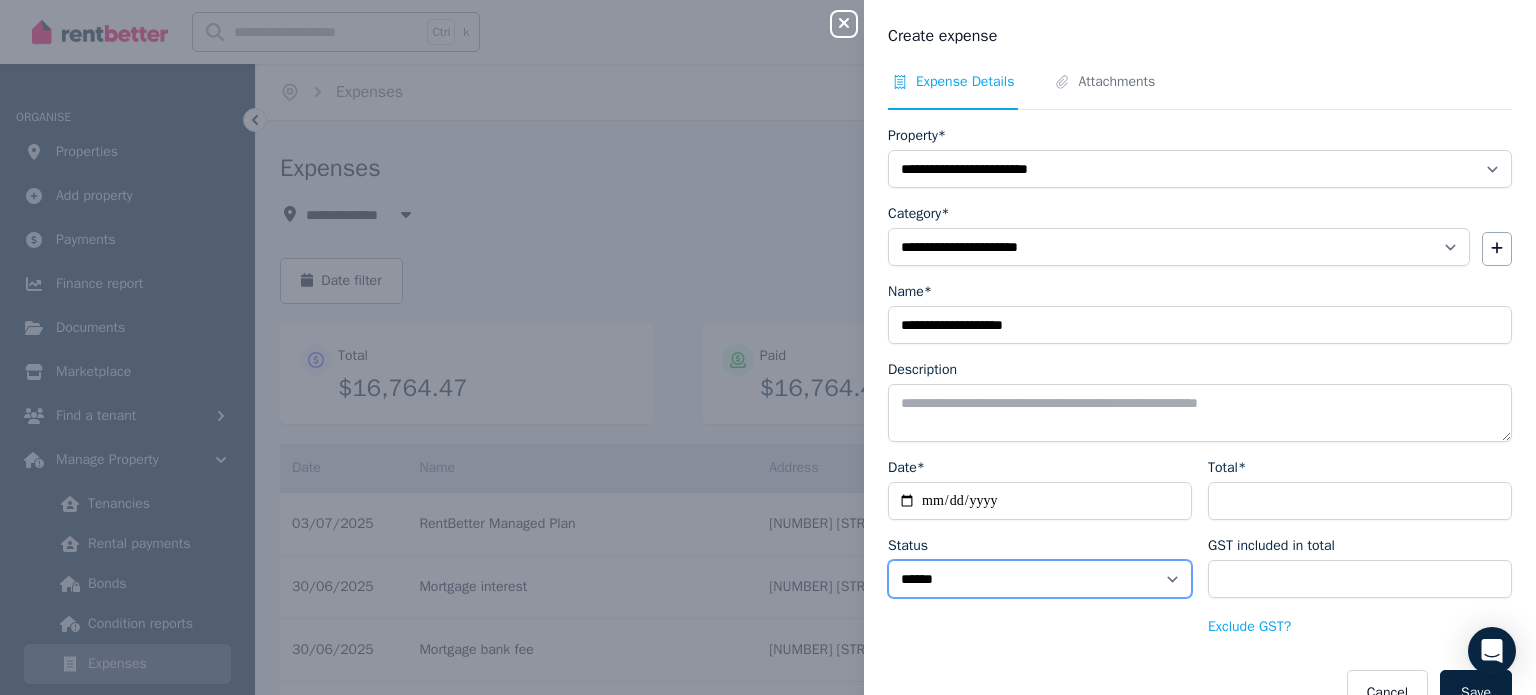 click on "****** ****" at bounding box center [1040, 579] 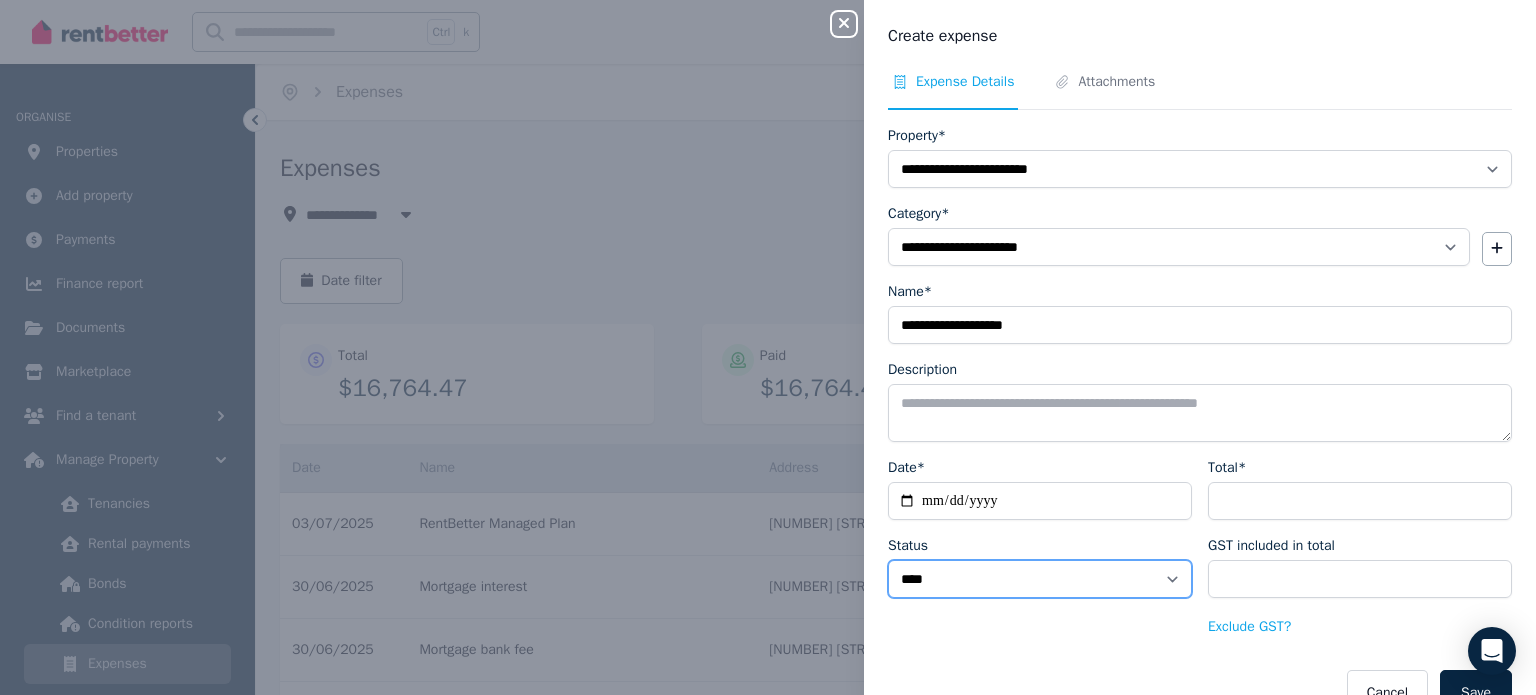 click on "****** ****" at bounding box center [1040, 579] 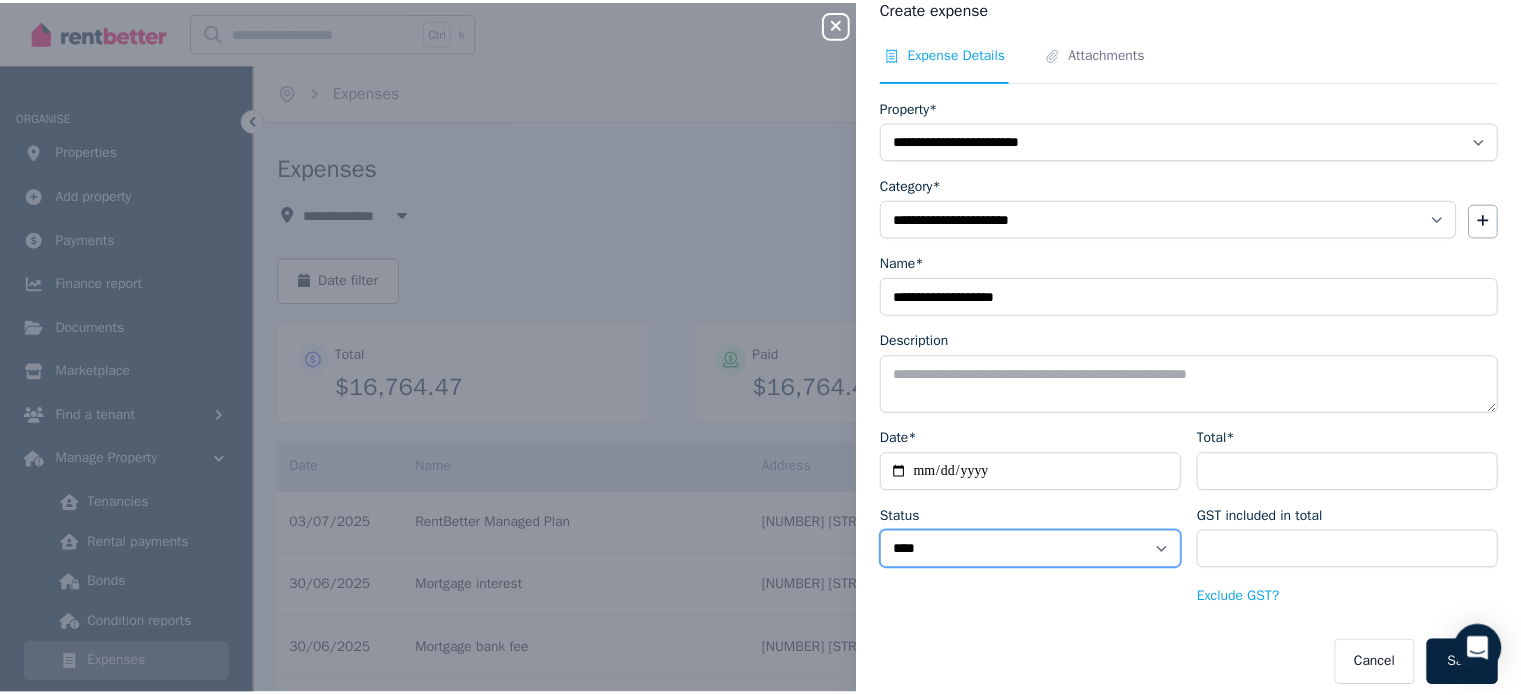 scroll, scrollTop: 41, scrollLeft: 0, axis: vertical 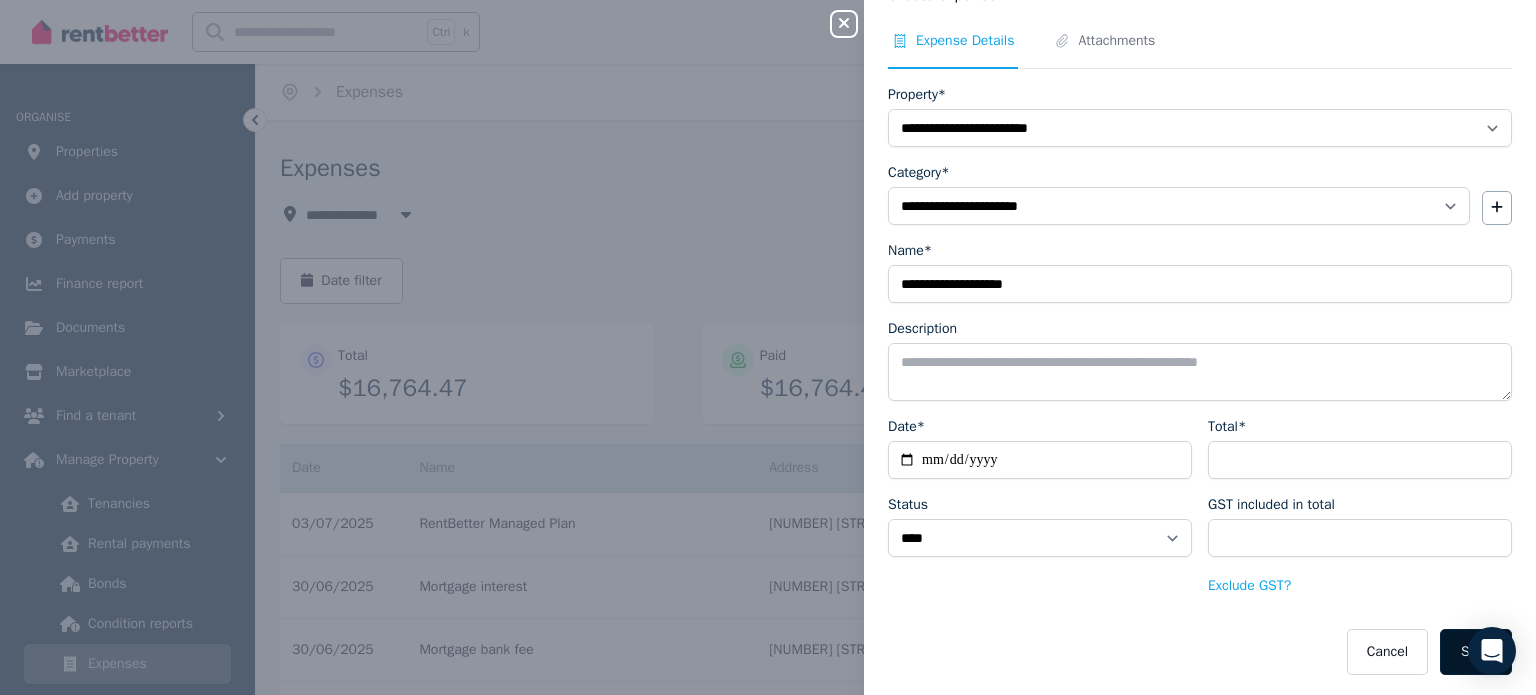 click on "Save" at bounding box center [1476, 652] 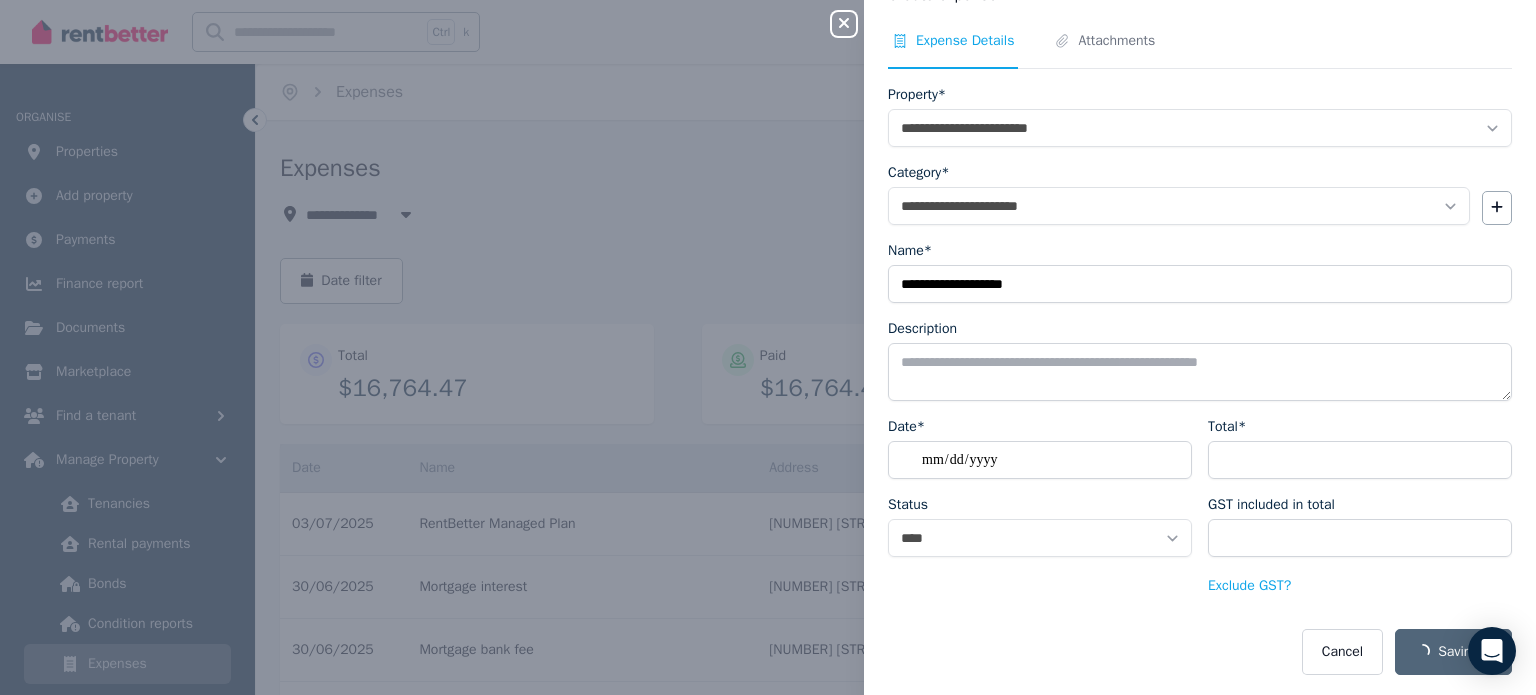 select on "**********" 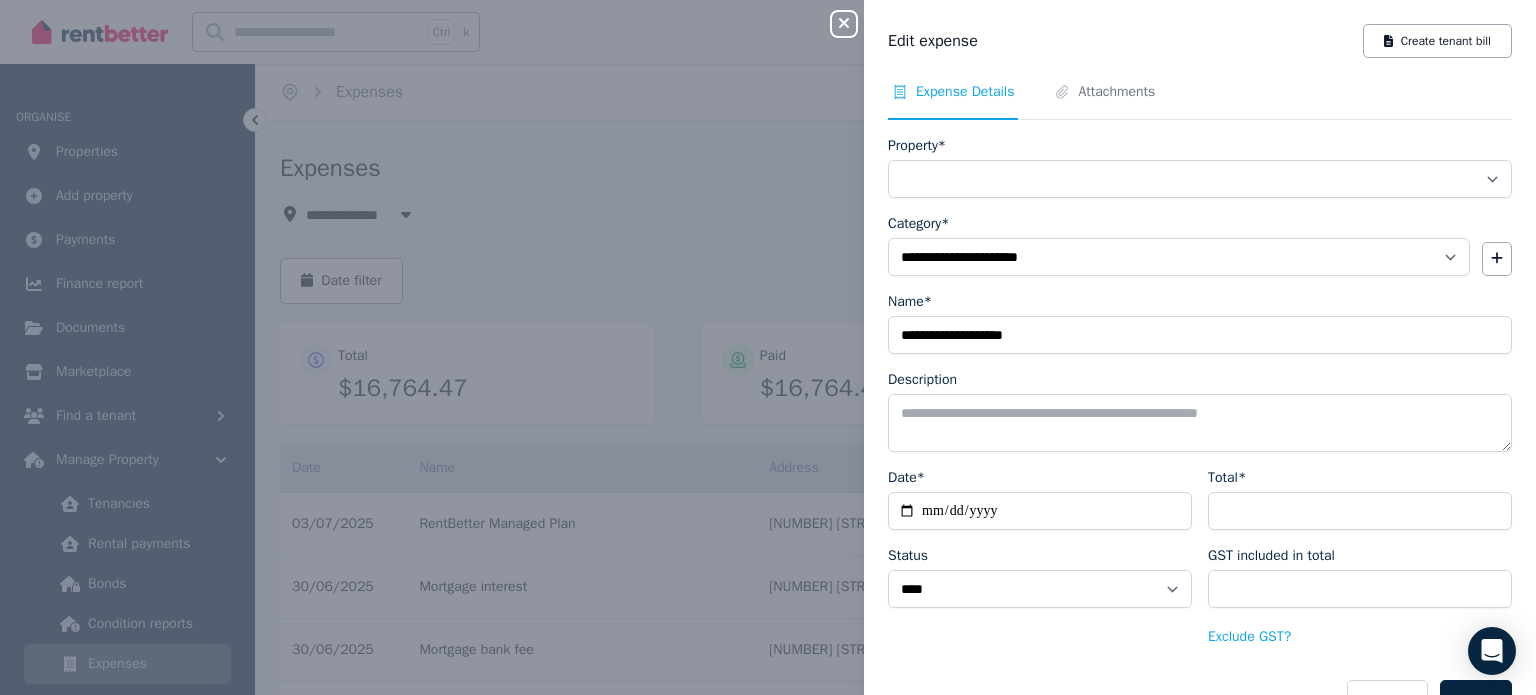 select on "**********" 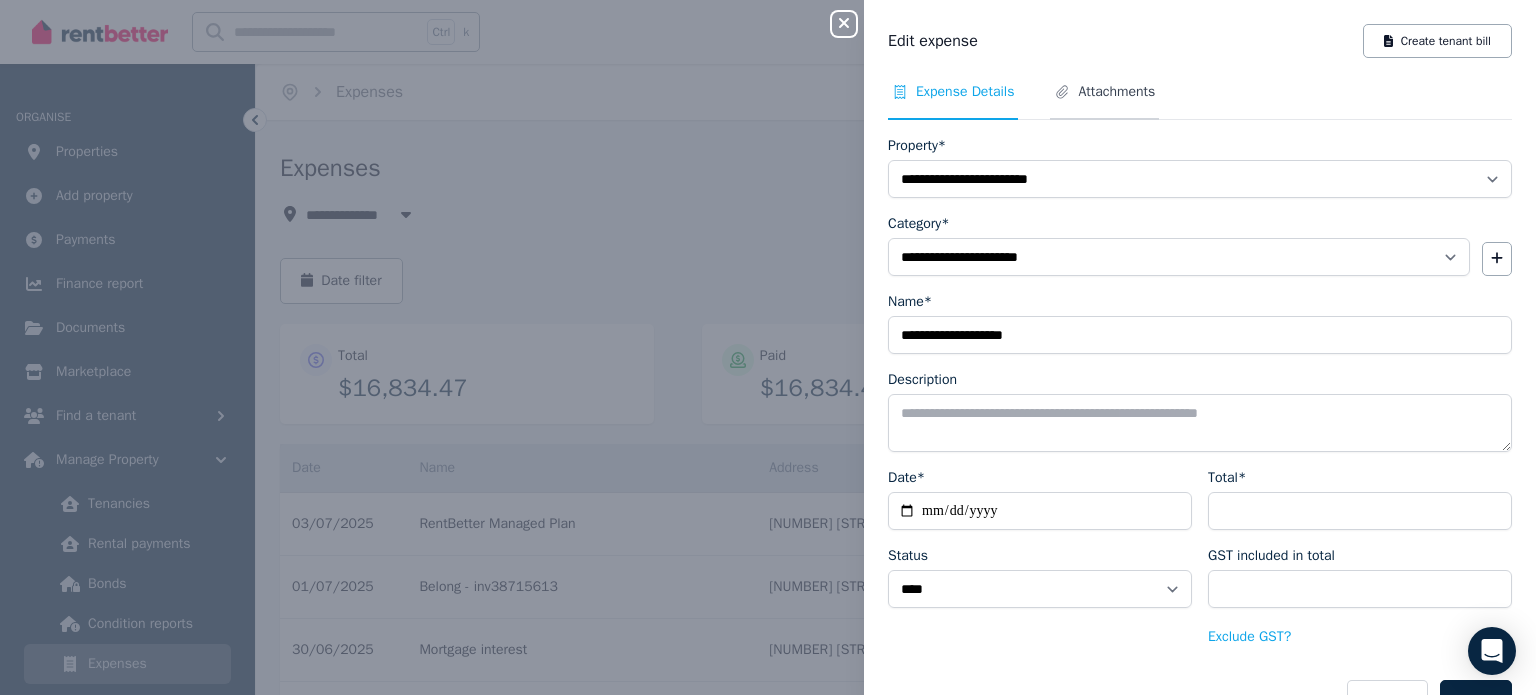 click on "Attachments" at bounding box center [1116, 92] 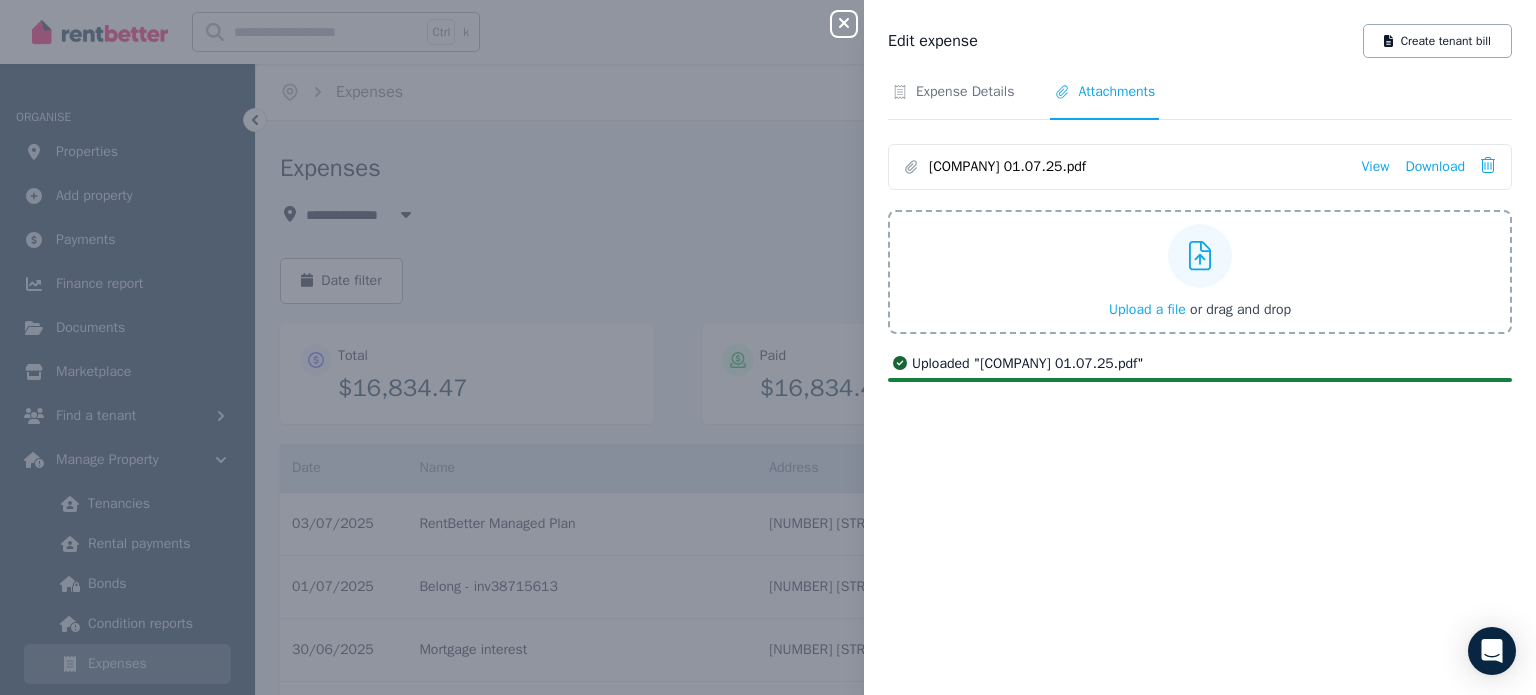 click 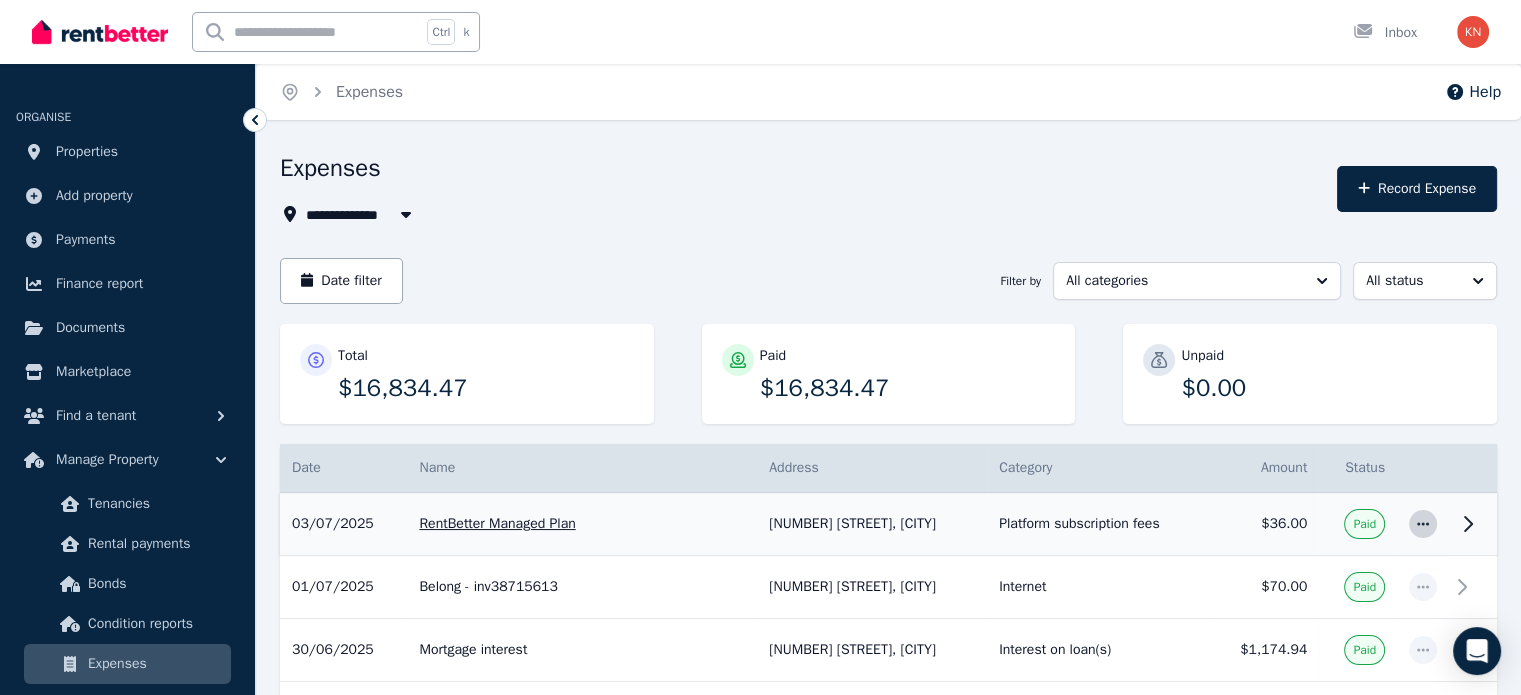 click 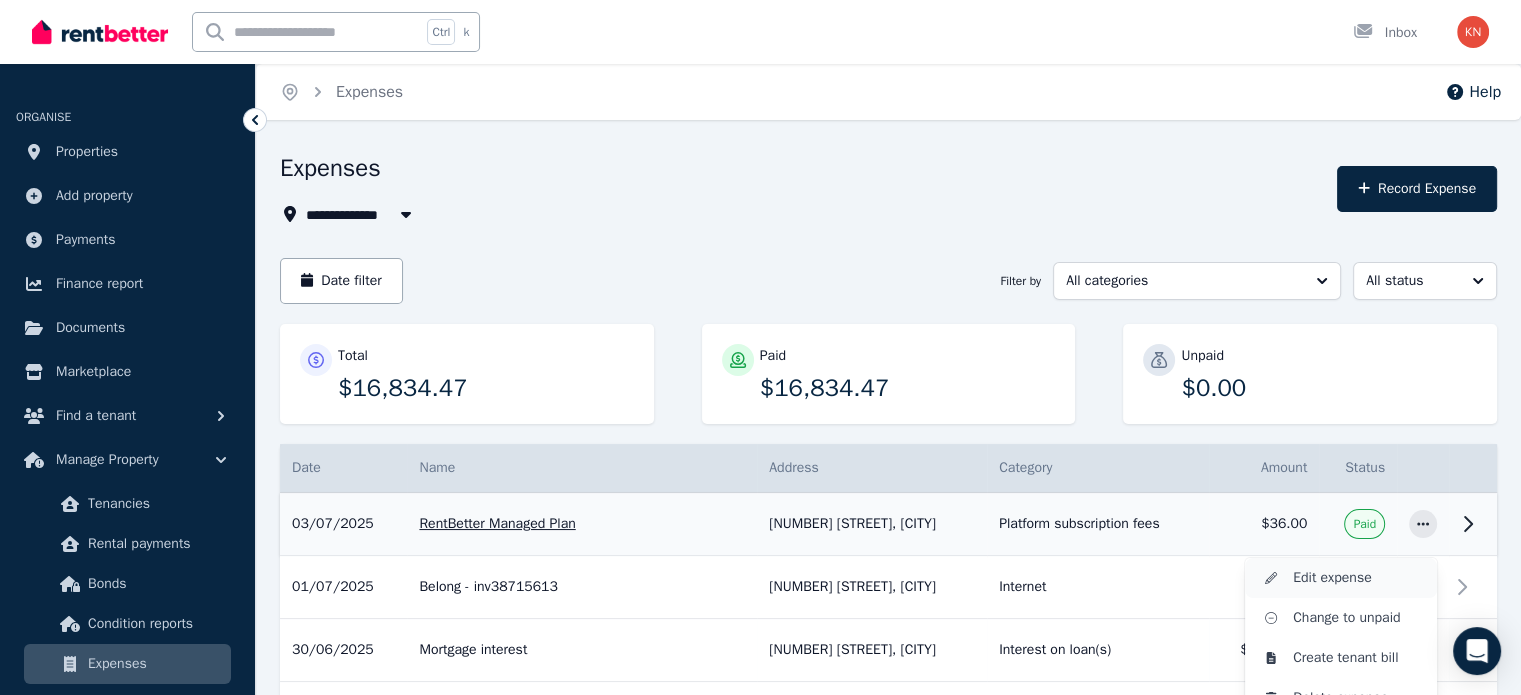 click on "Edit expense" at bounding box center (1357, 578) 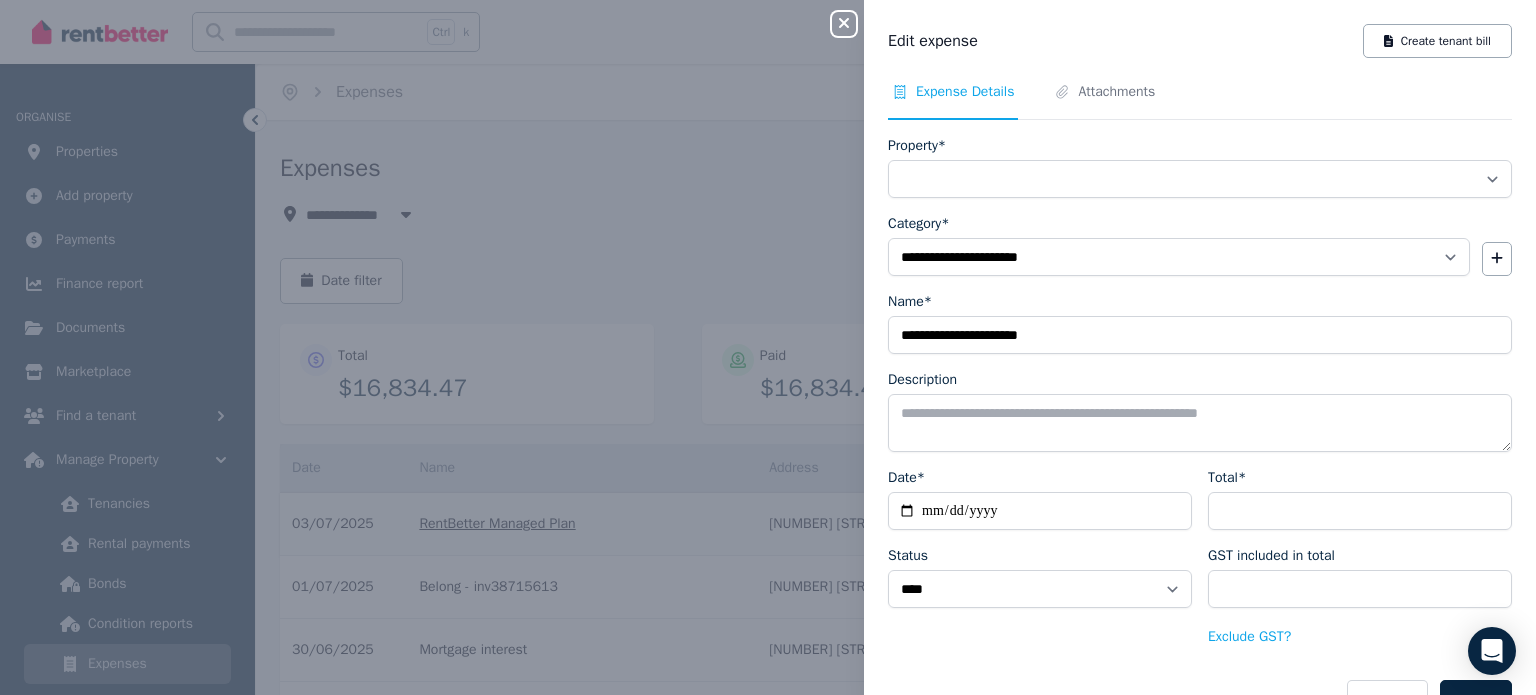 select on "**********" 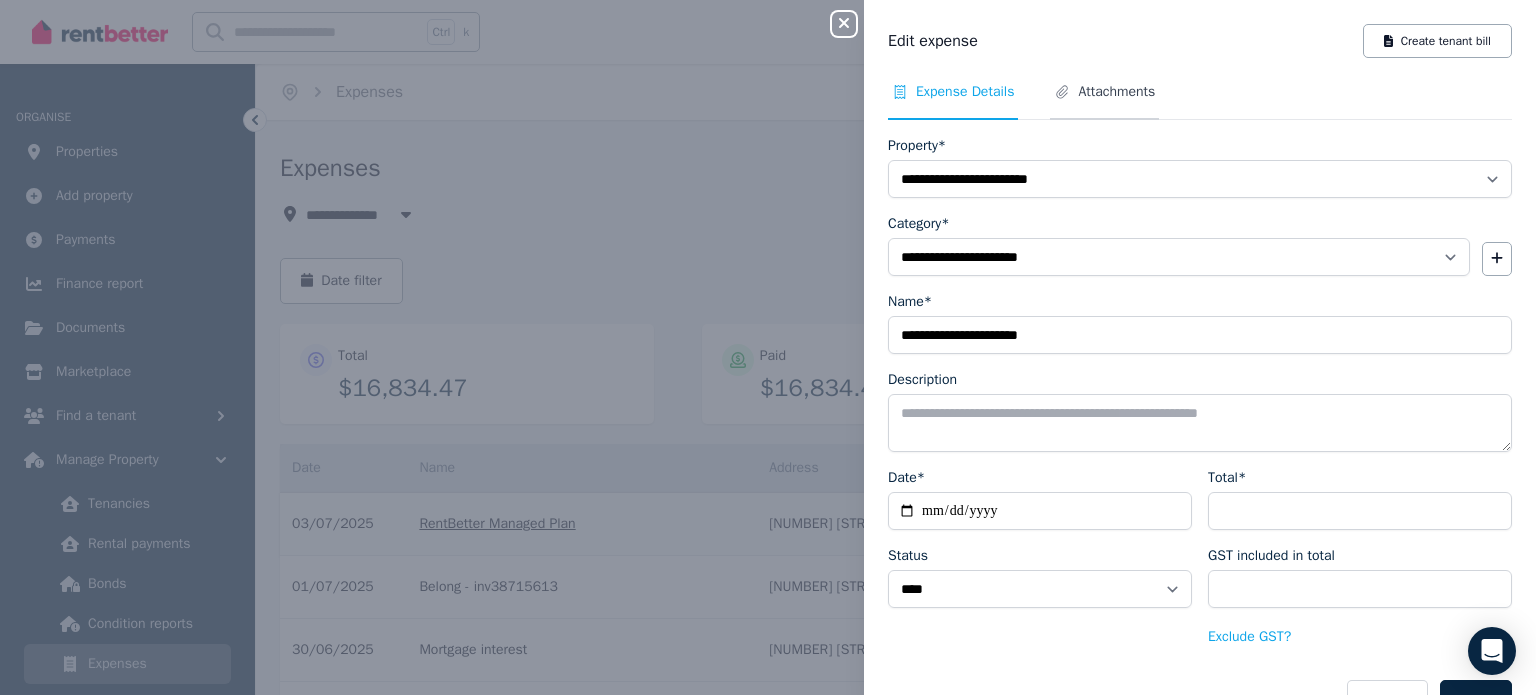 click 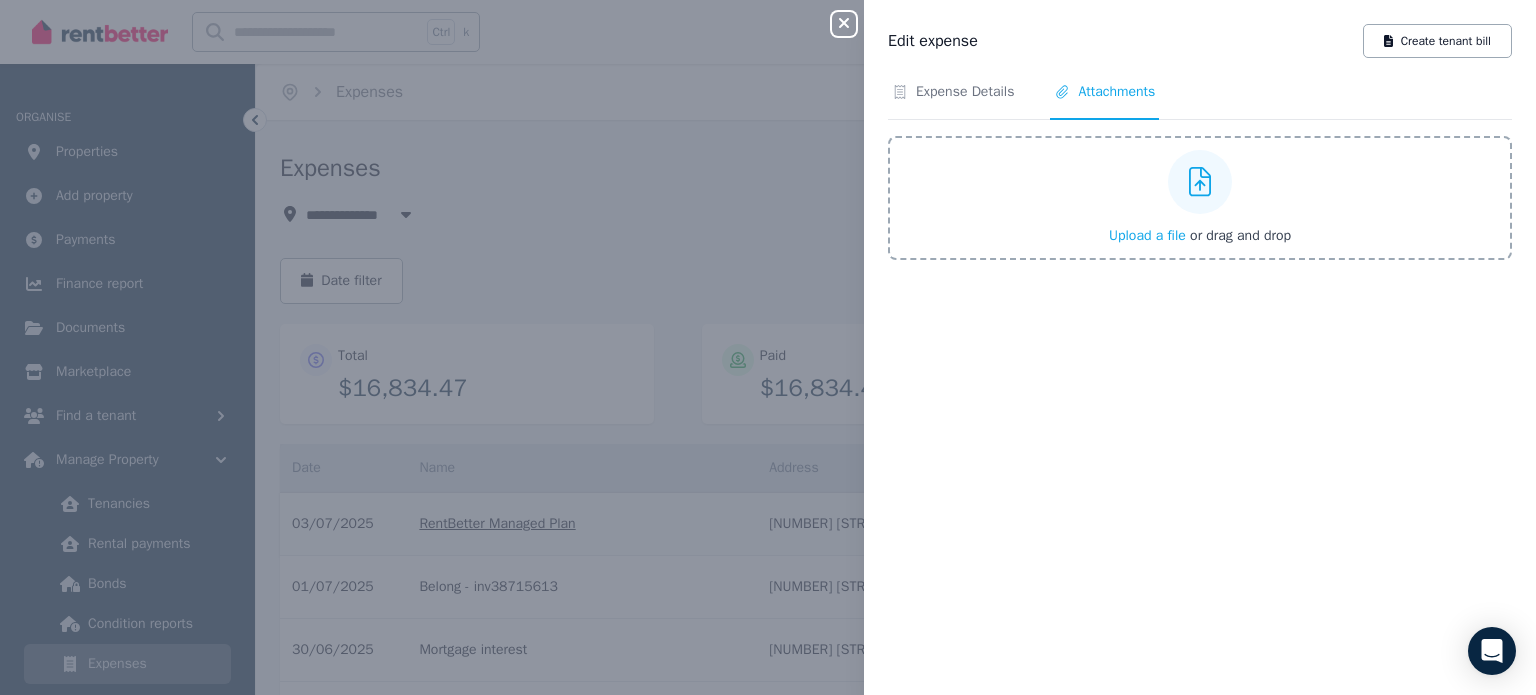 type 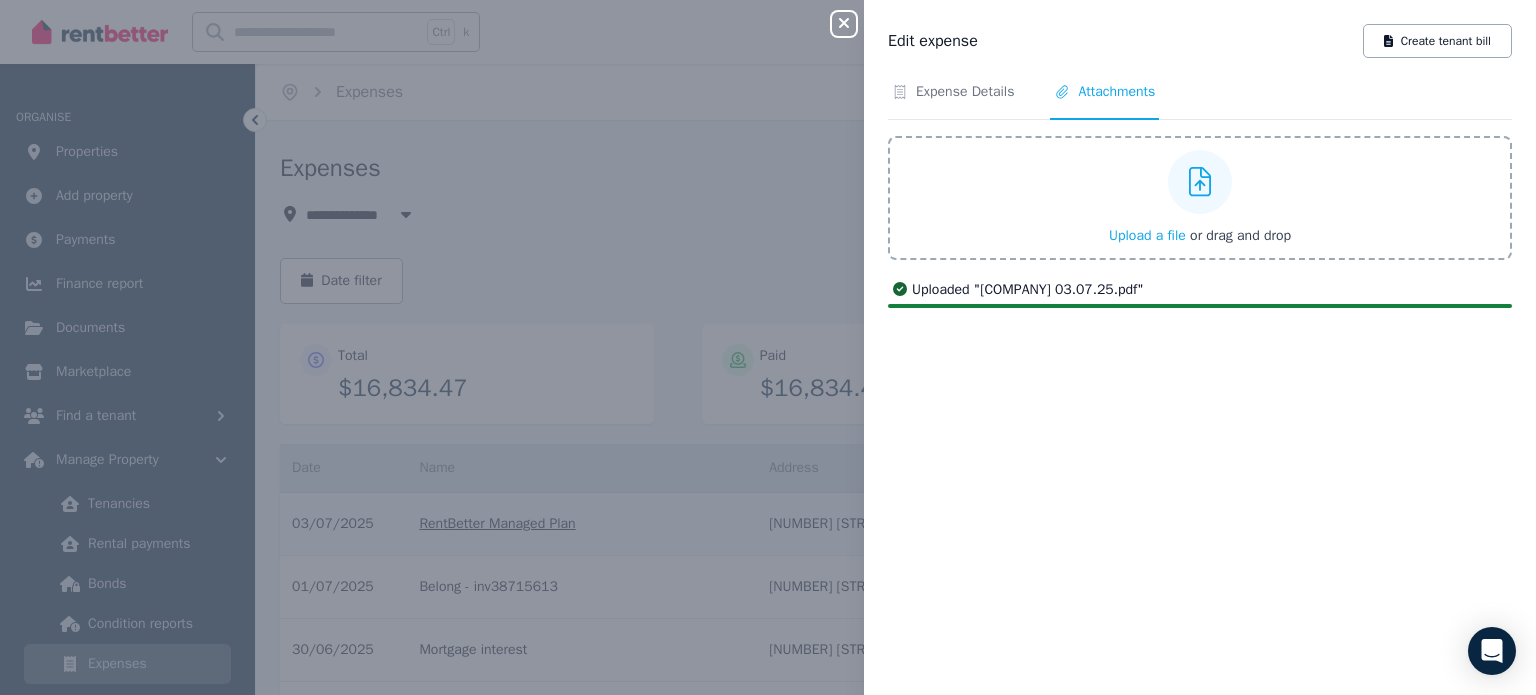 click 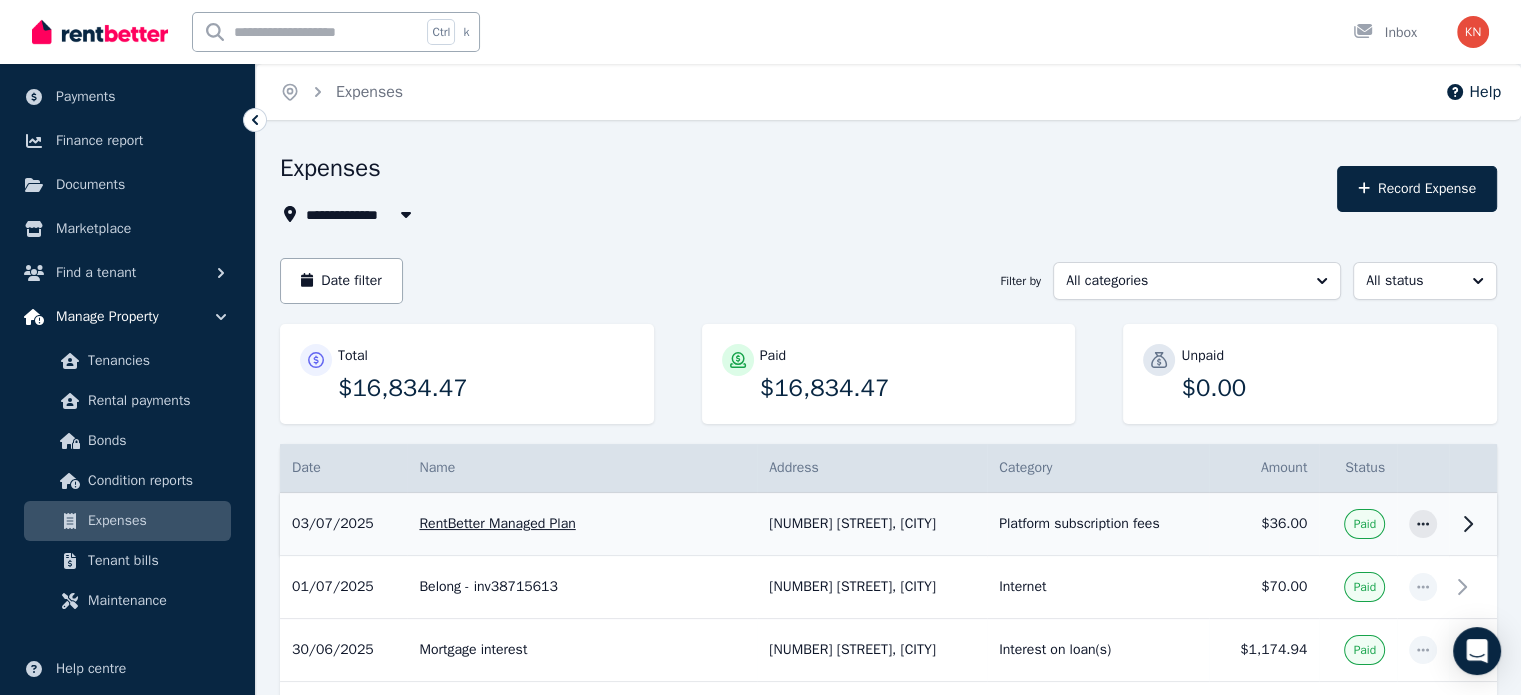 scroll, scrollTop: 0, scrollLeft: 0, axis: both 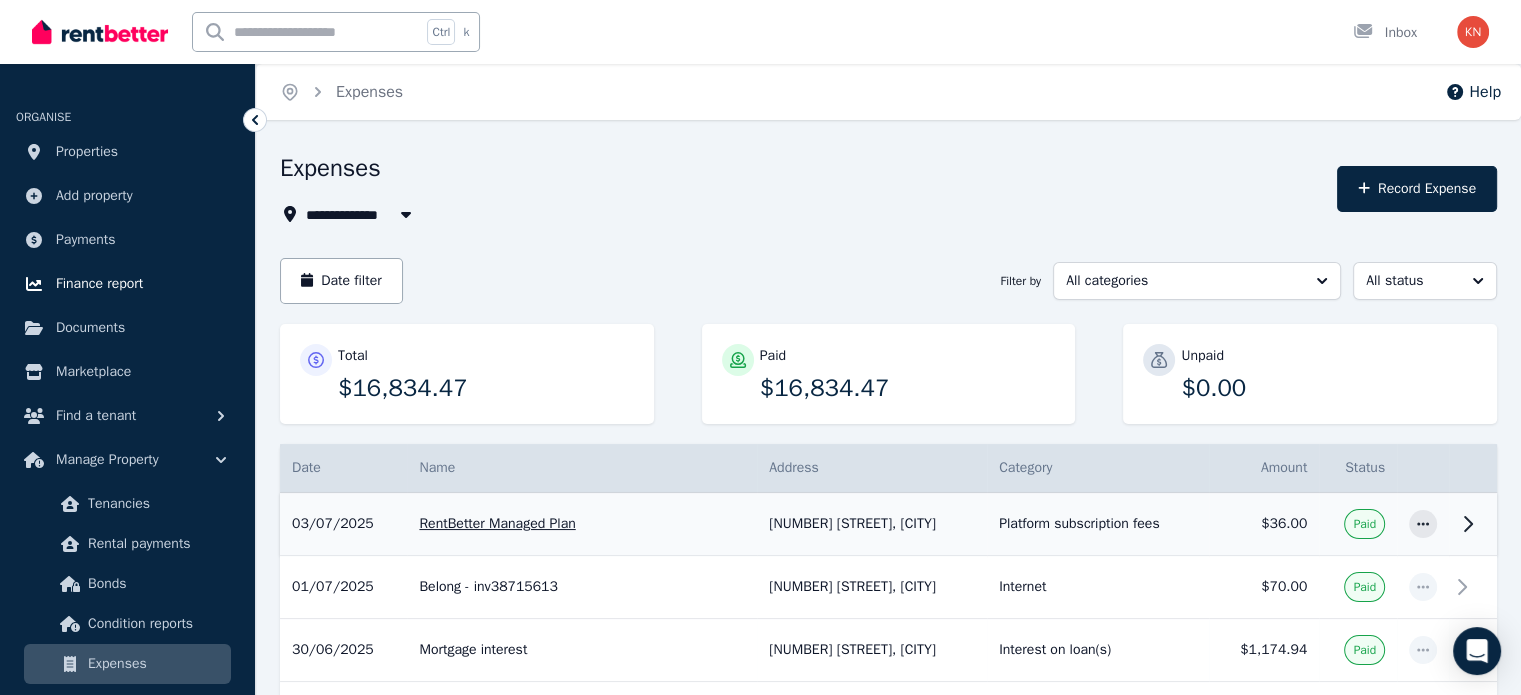 click on "Finance report" at bounding box center (99, 284) 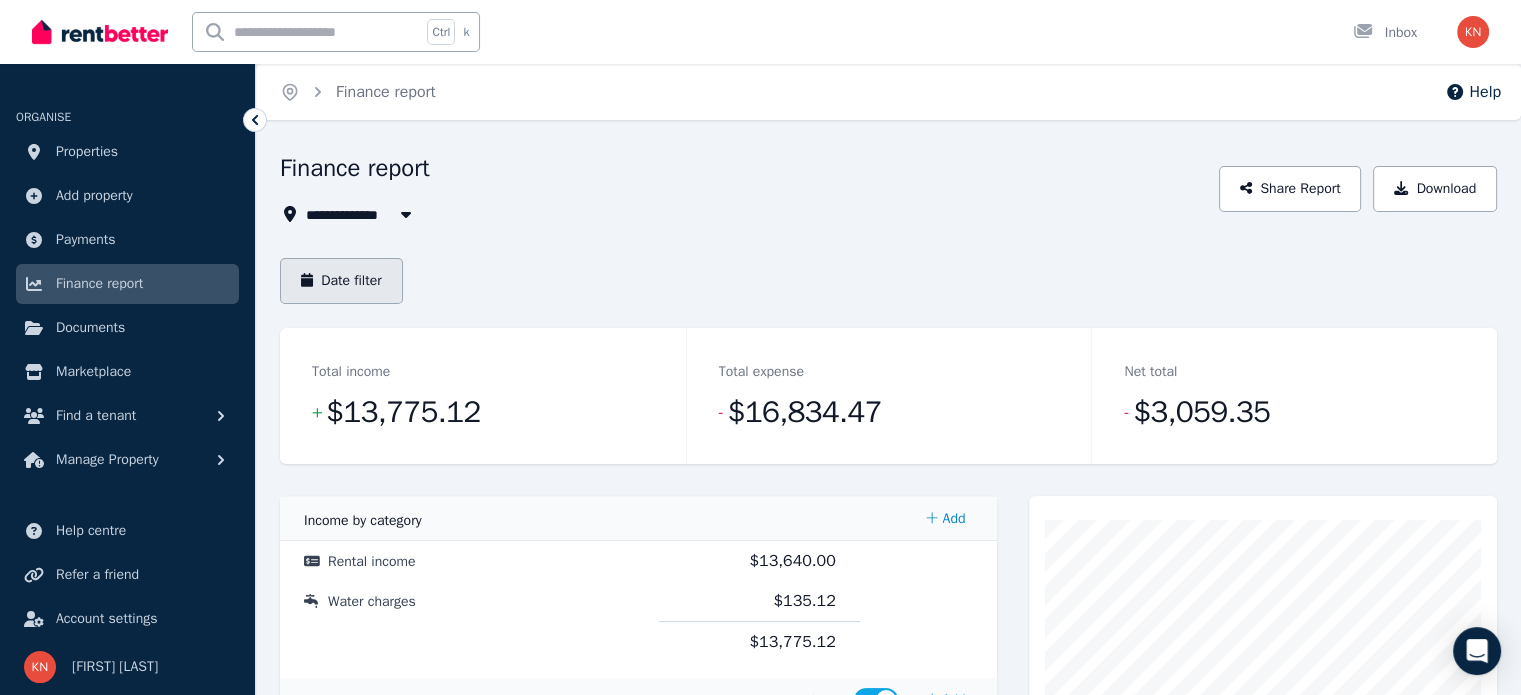 click on "Date filter" at bounding box center (341, 281) 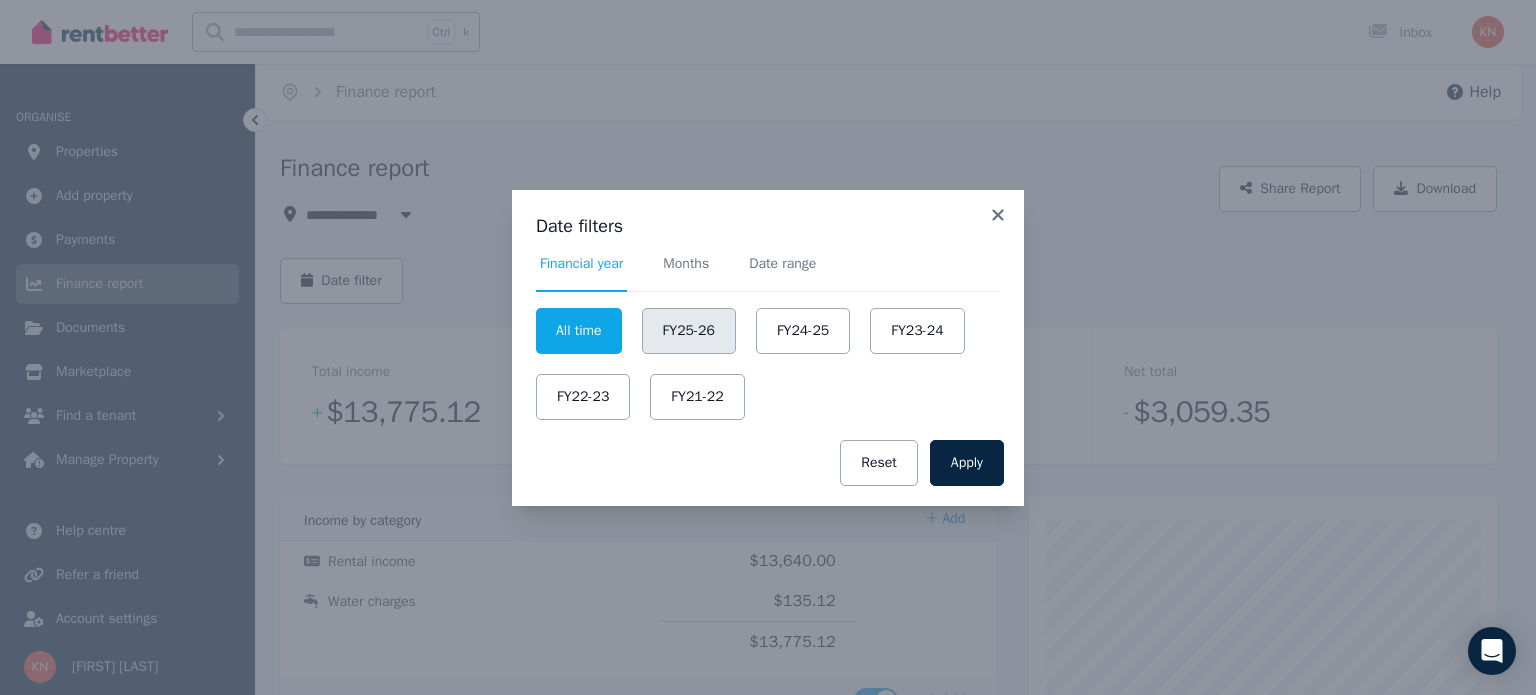 click on "FY25-26" at bounding box center (689, 331) 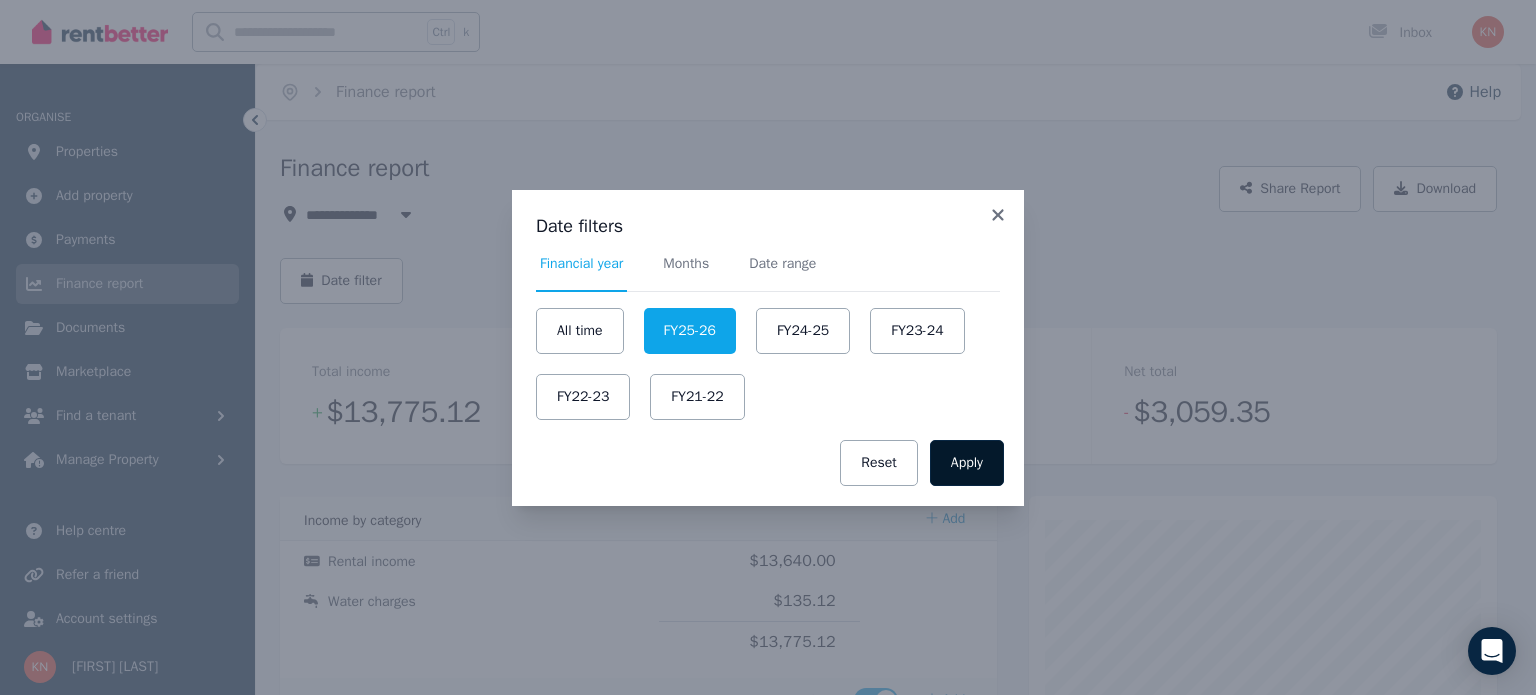 click on "Apply" at bounding box center [967, 463] 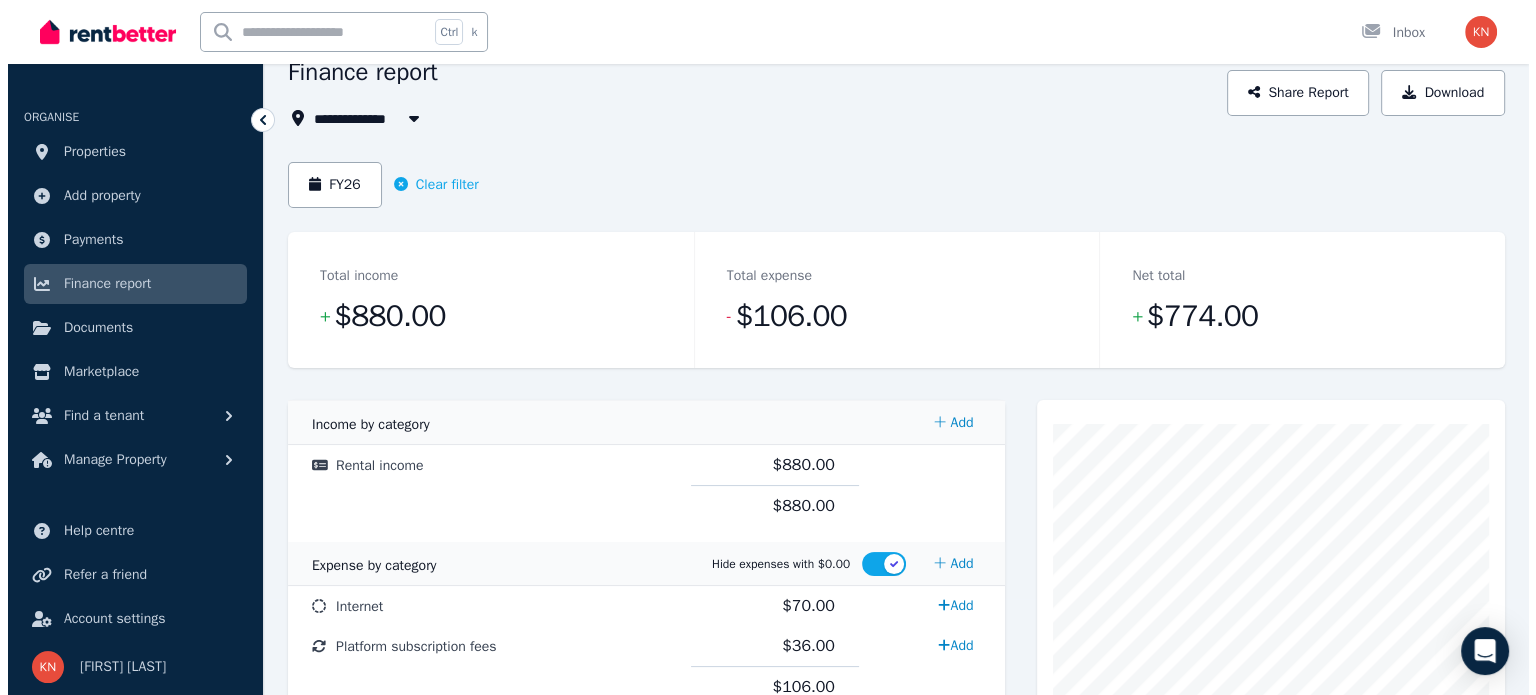 scroll, scrollTop: 100, scrollLeft: 0, axis: vertical 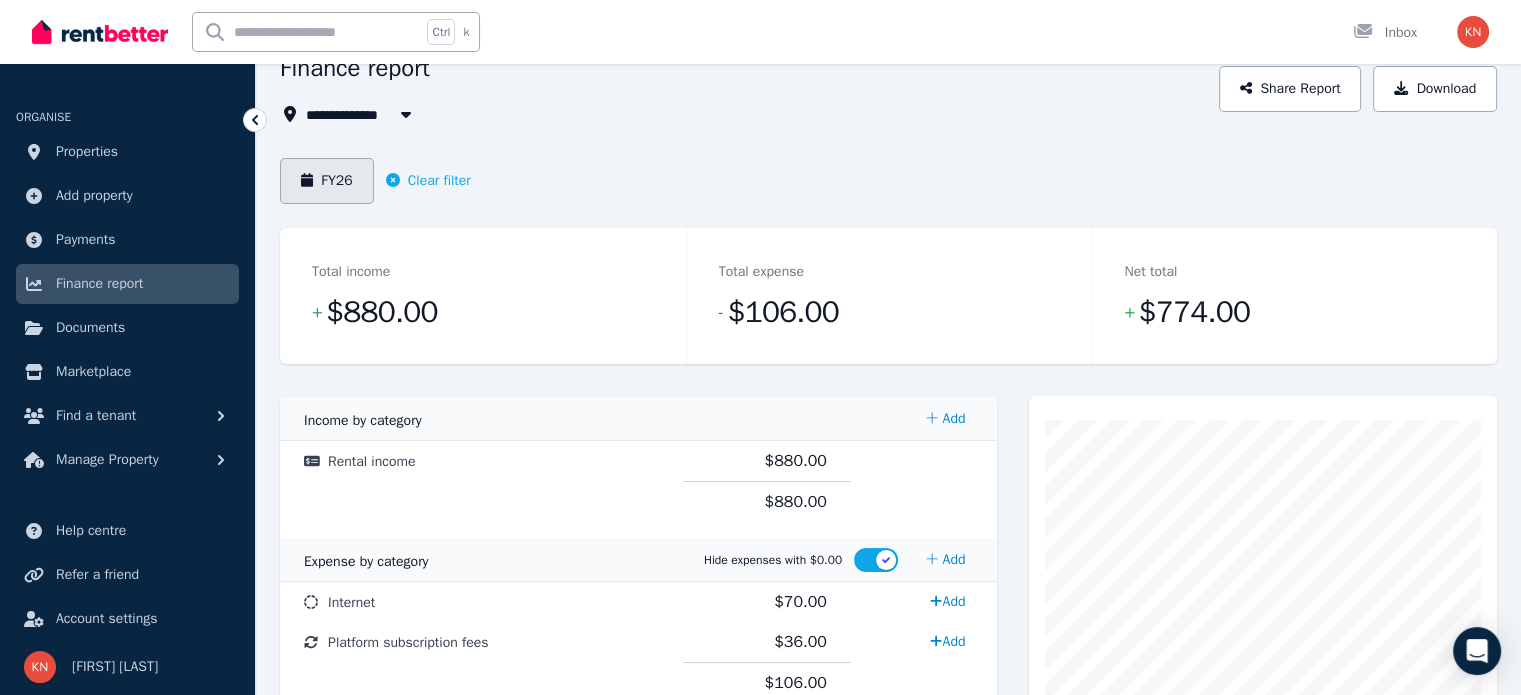 click on "FY26" at bounding box center [327, 181] 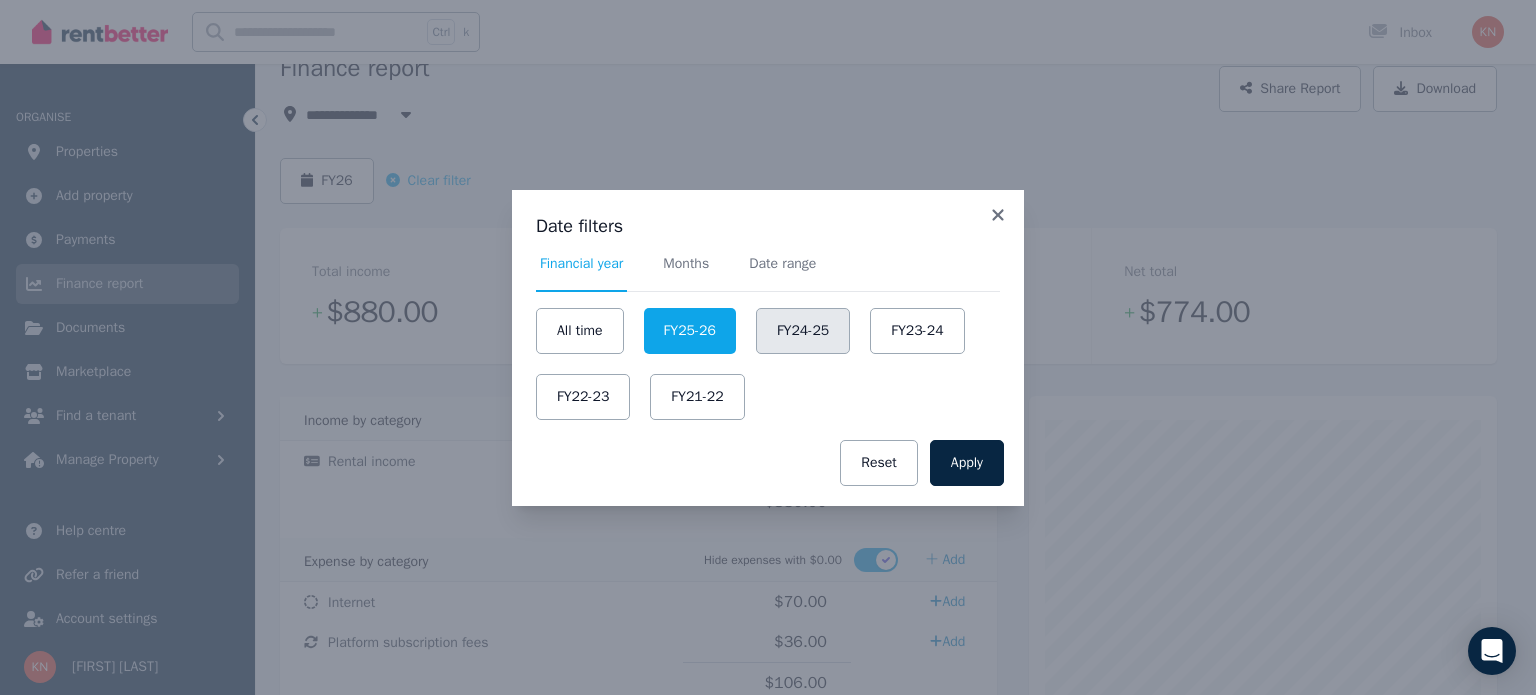 click on "FY24-25" at bounding box center (803, 331) 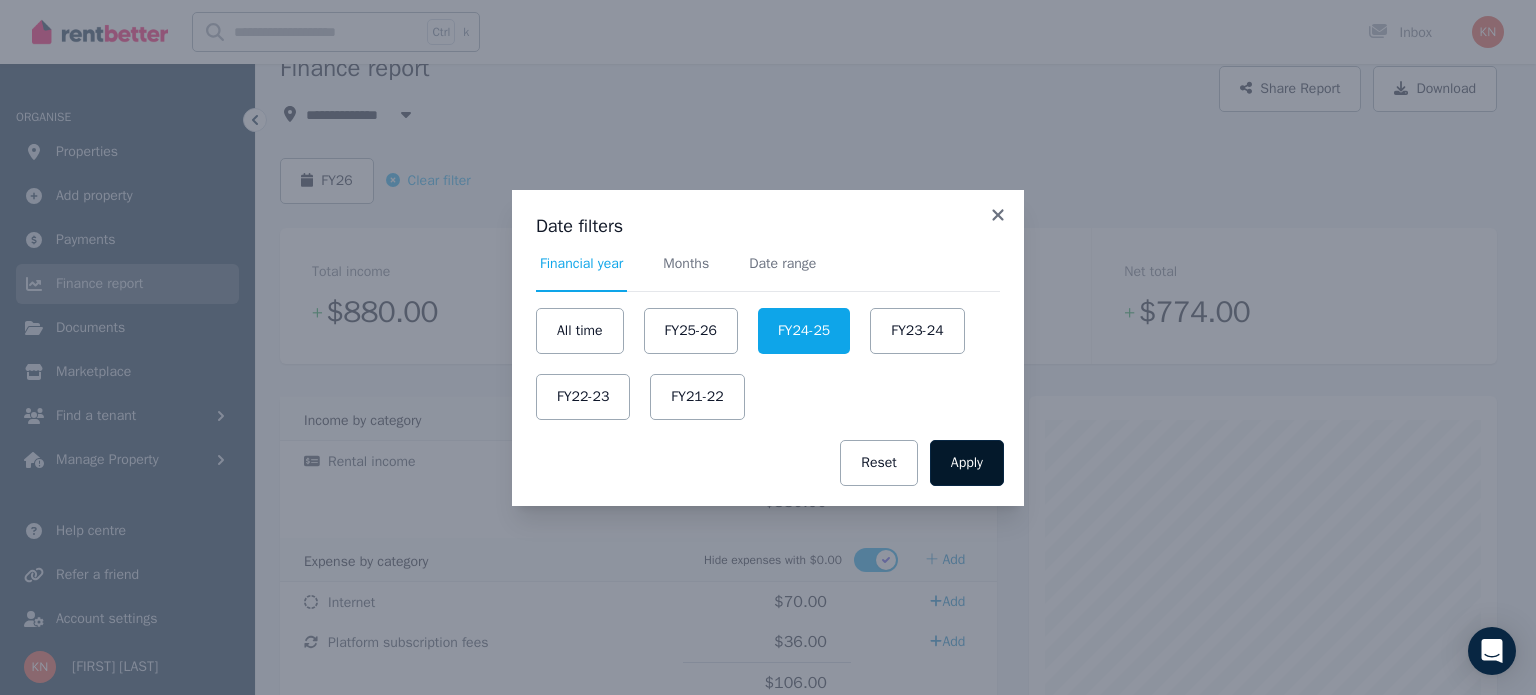 click on "Apply" at bounding box center [967, 463] 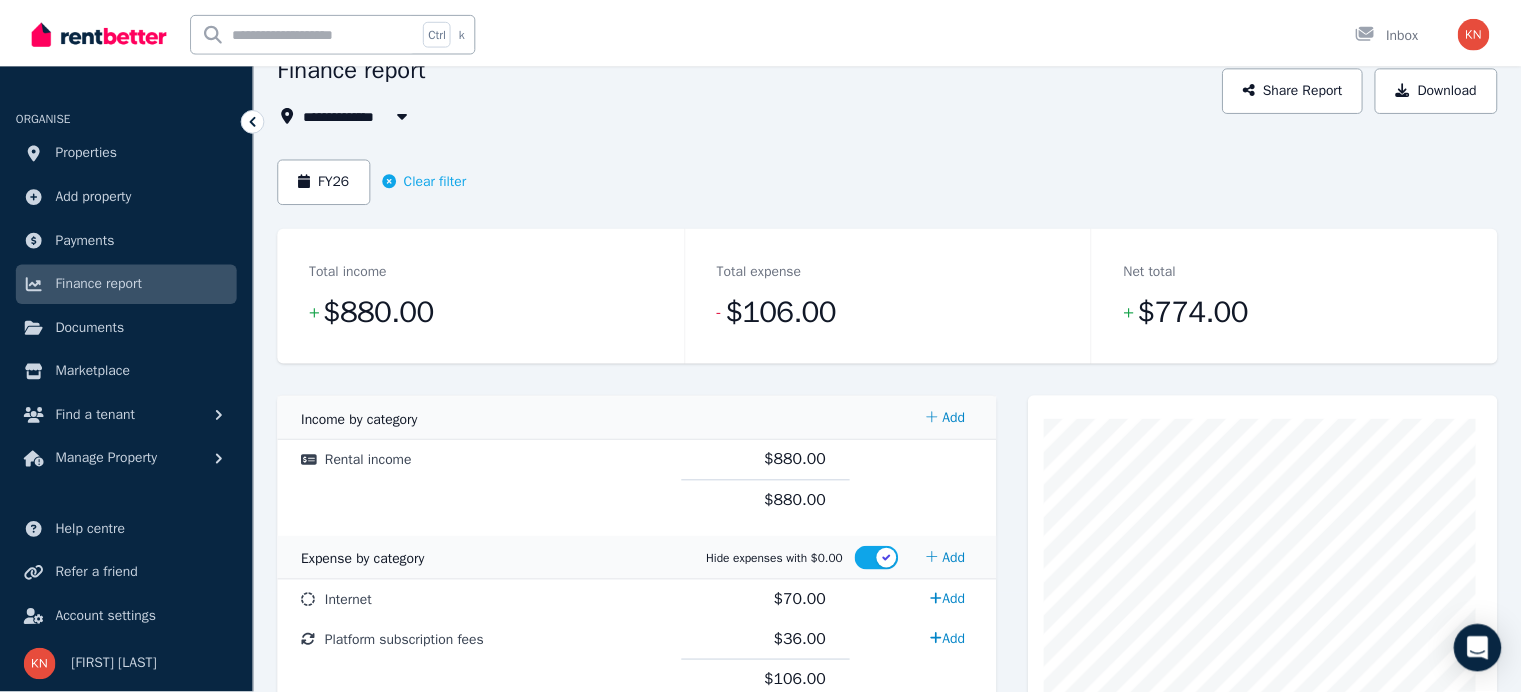 scroll, scrollTop: 0, scrollLeft: 0, axis: both 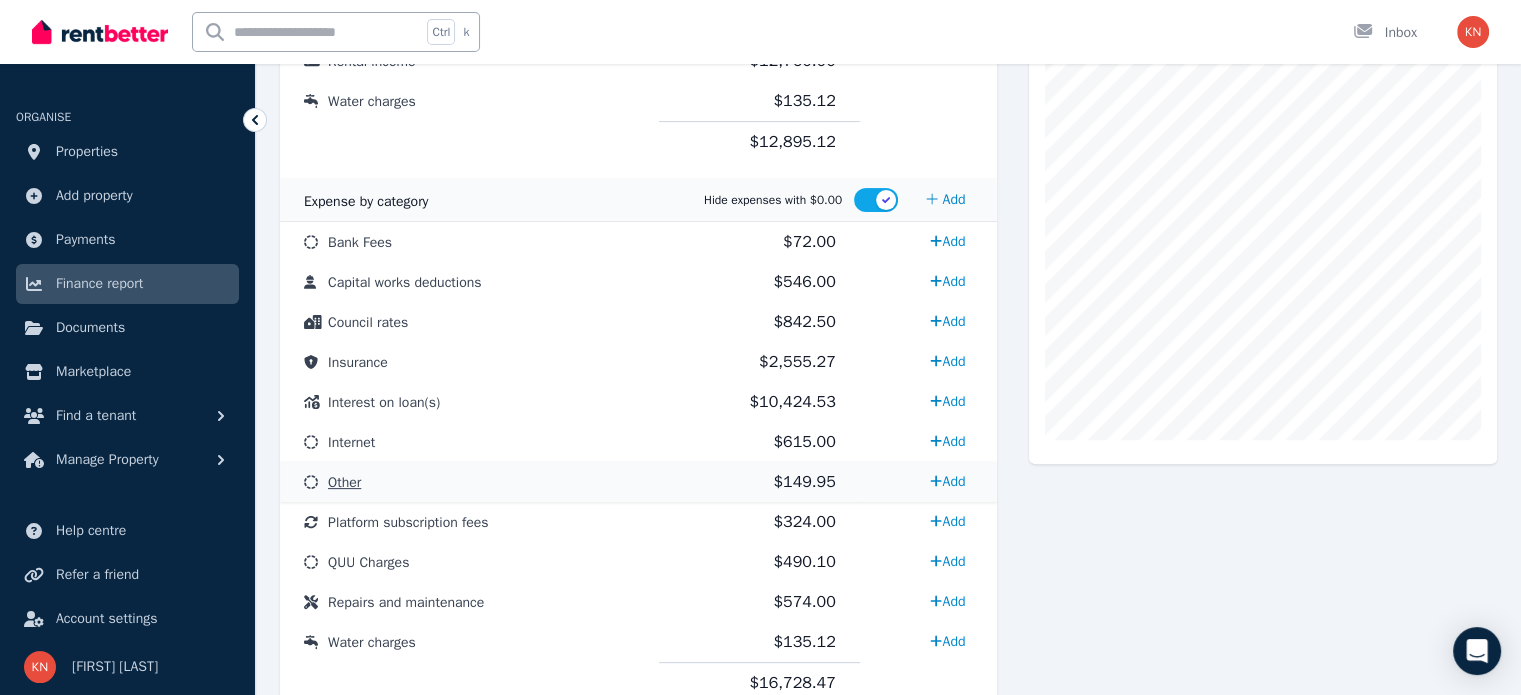 click on "$149.95" at bounding box center (759, 482) 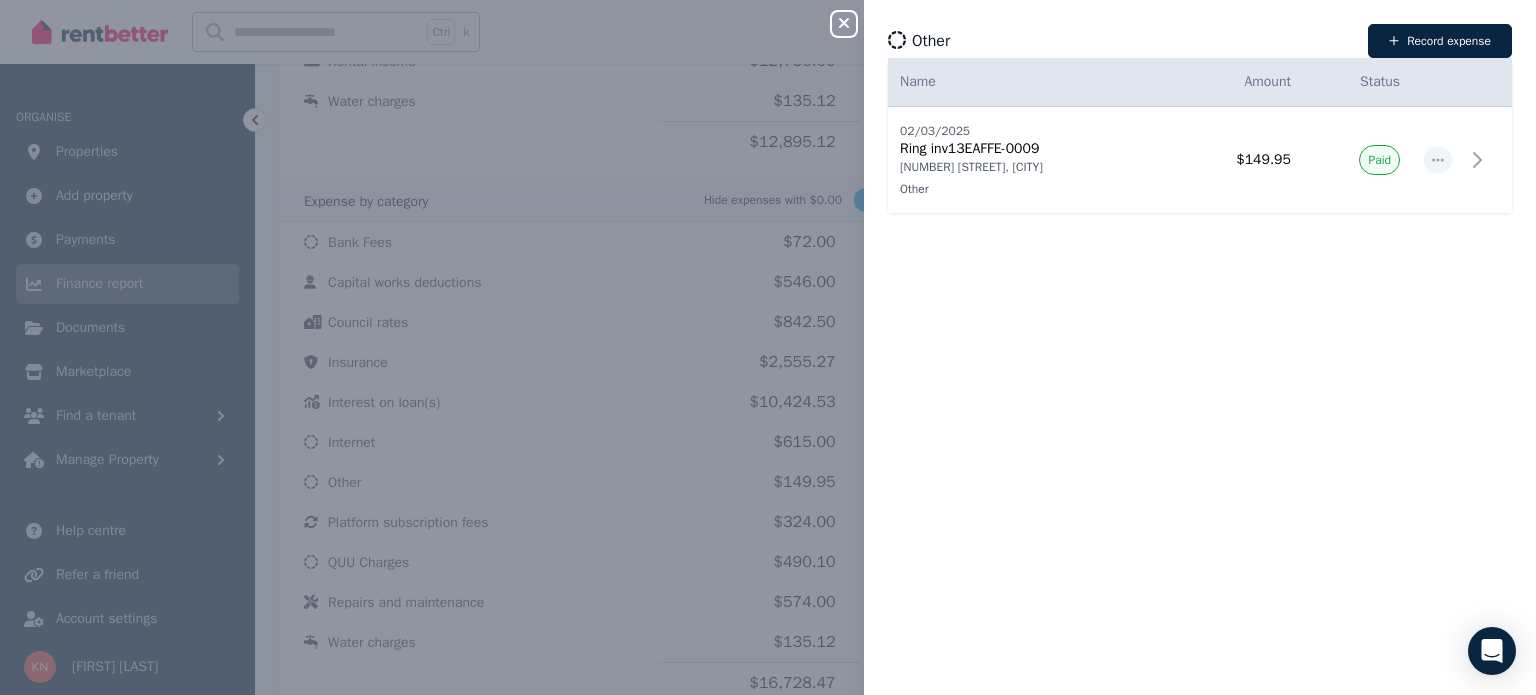 click 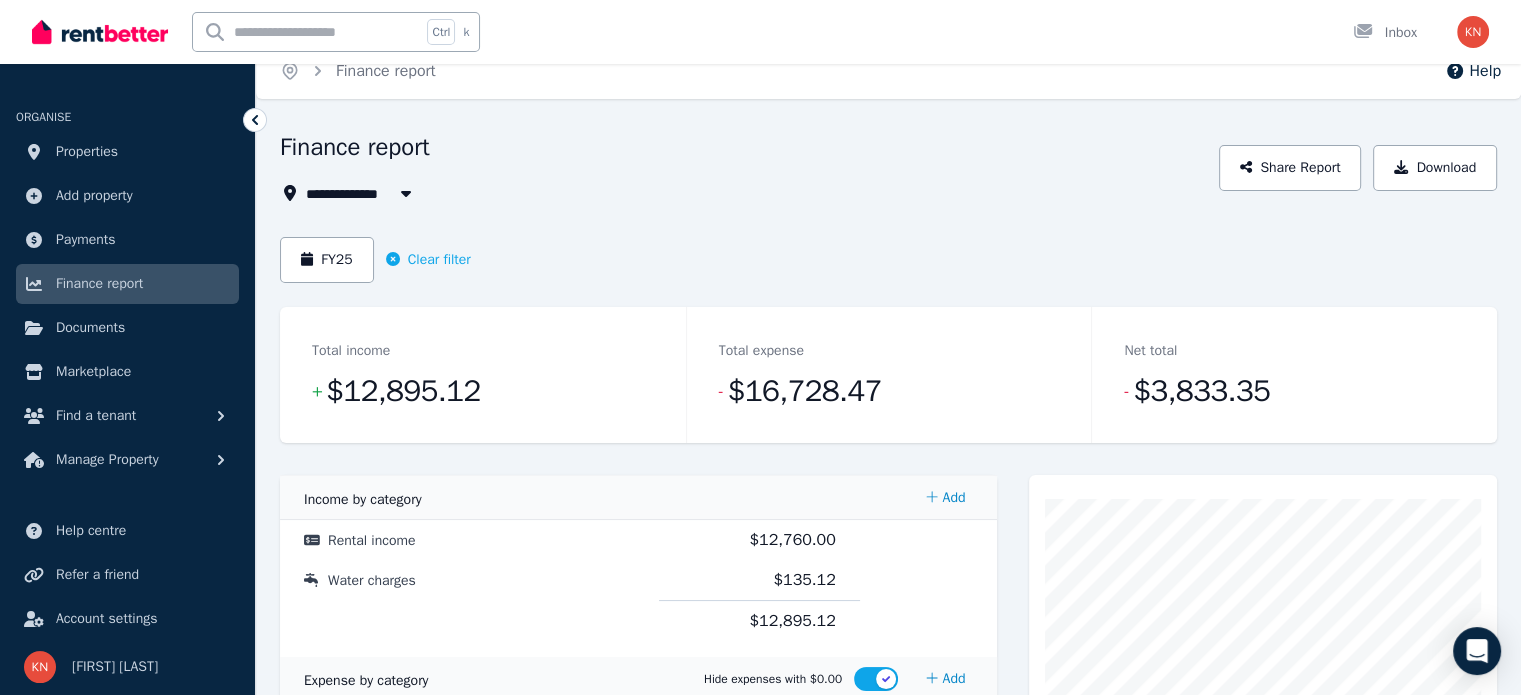 scroll, scrollTop: 0, scrollLeft: 0, axis: both 